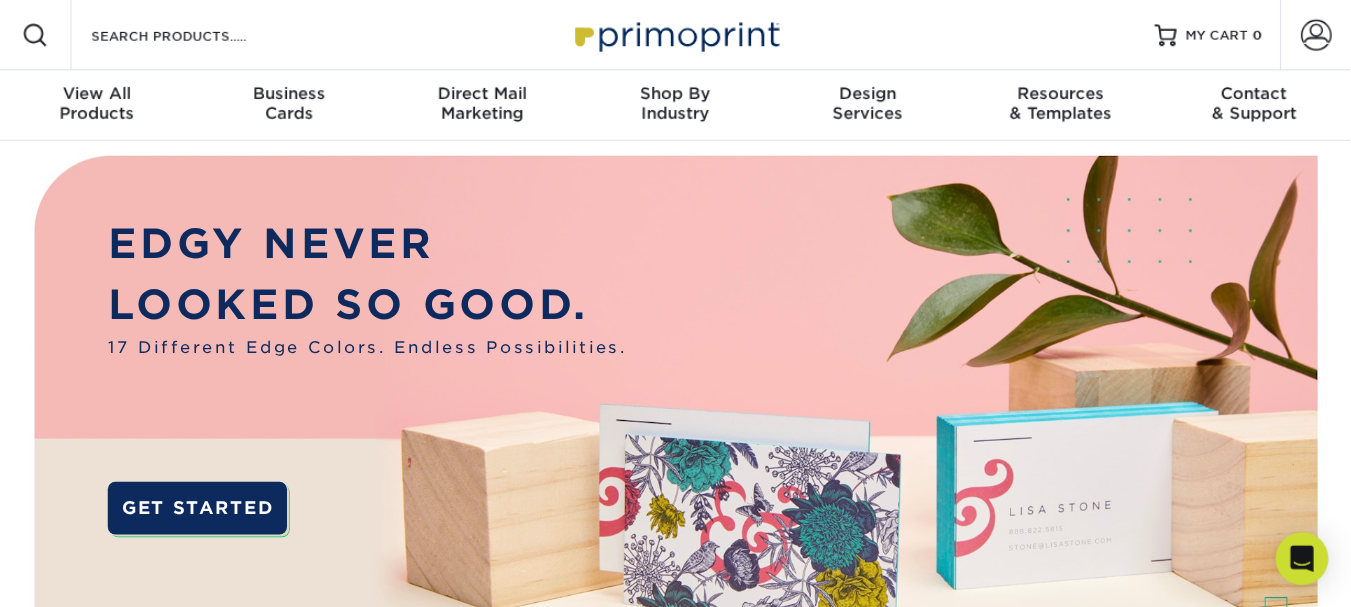 scroll, scrollTop: 0, scrollLeft: 0, axis: both 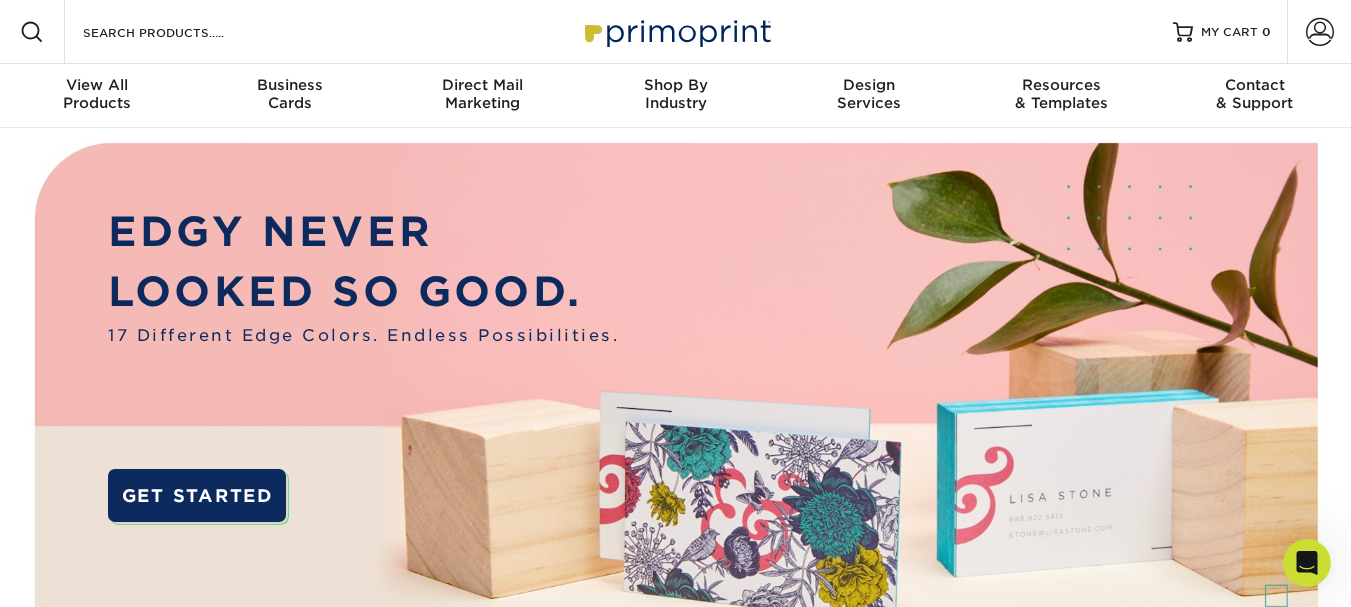 click 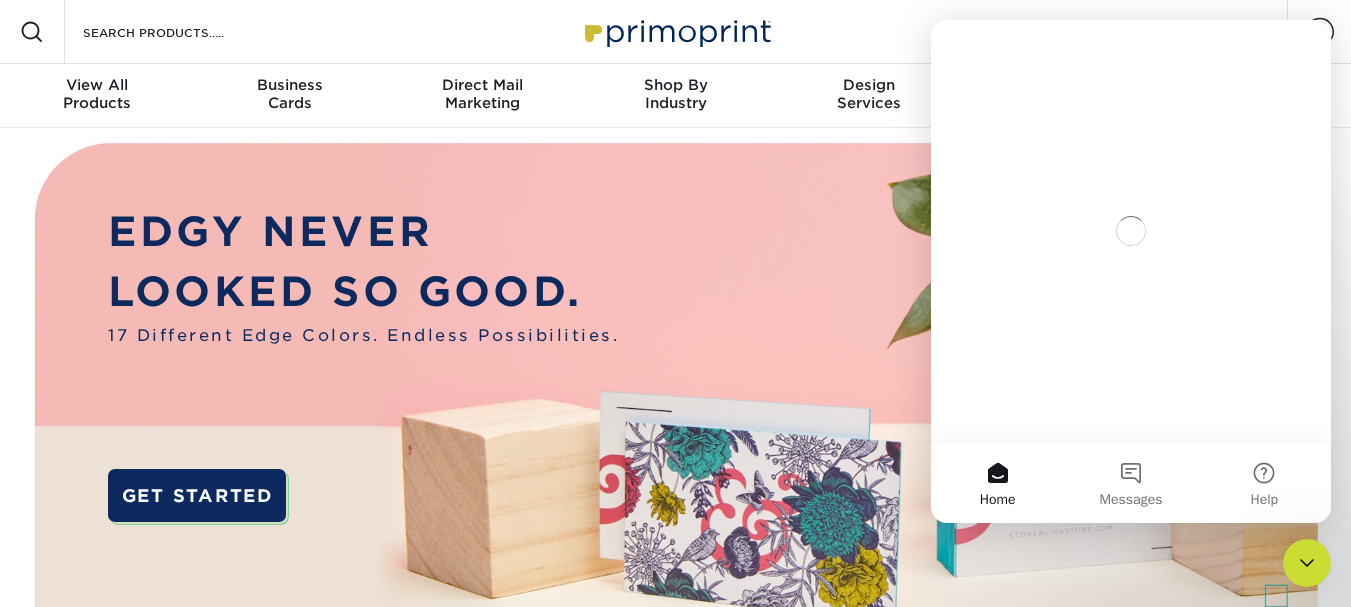 scroll, scrollTop: 0, scrollLeft: 0, axis: both 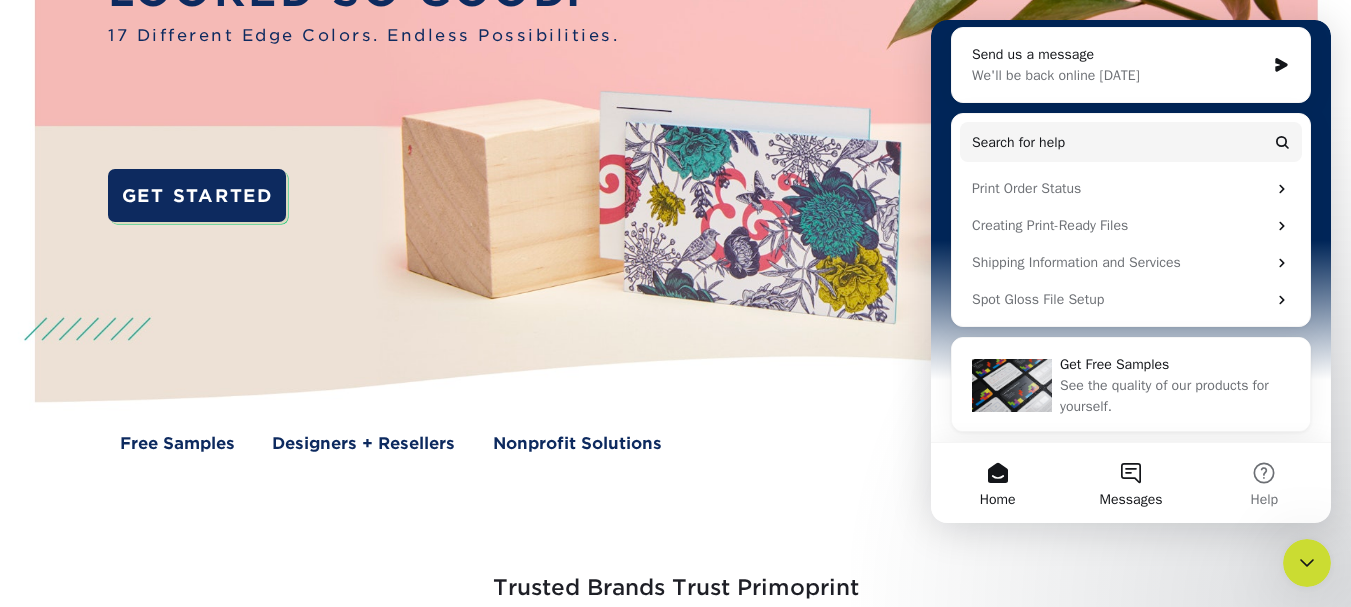 click on "Messages" at bounding box center [1130, 483] 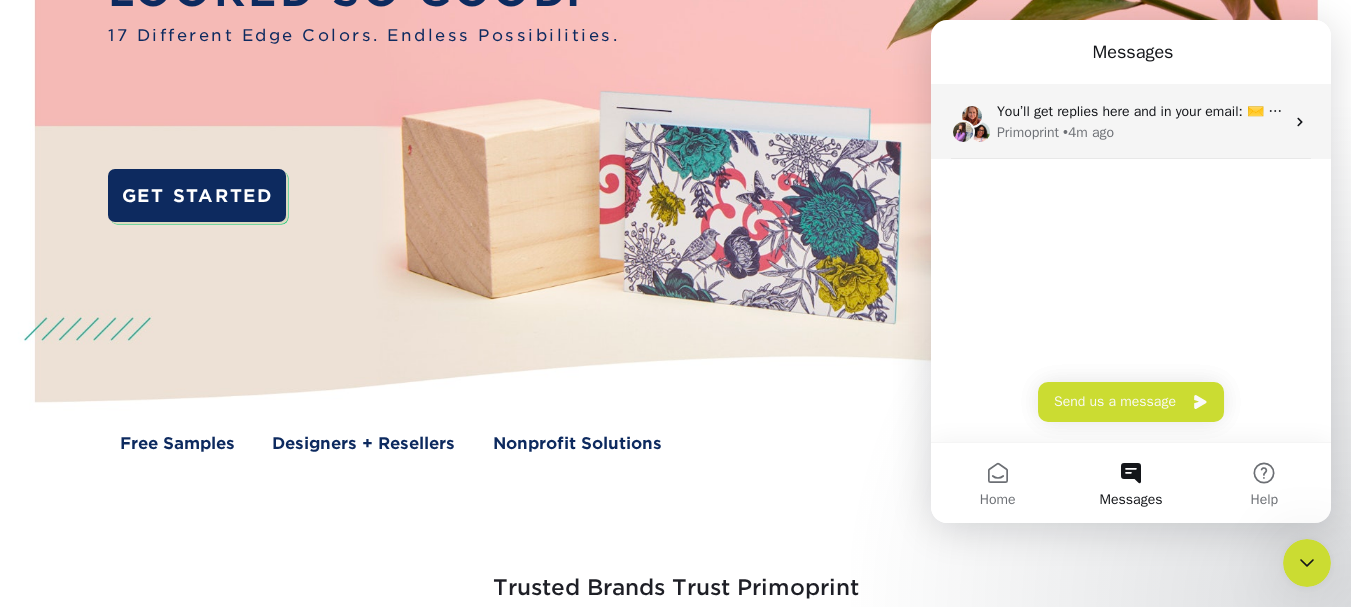 click on "You’ll get replies here and in your email: ✉️ jmanieri@woolseymorcom.com The team will be back 🕒 Tomorrow Primoprint •  4m ago" at bounding box center [1131, 122] 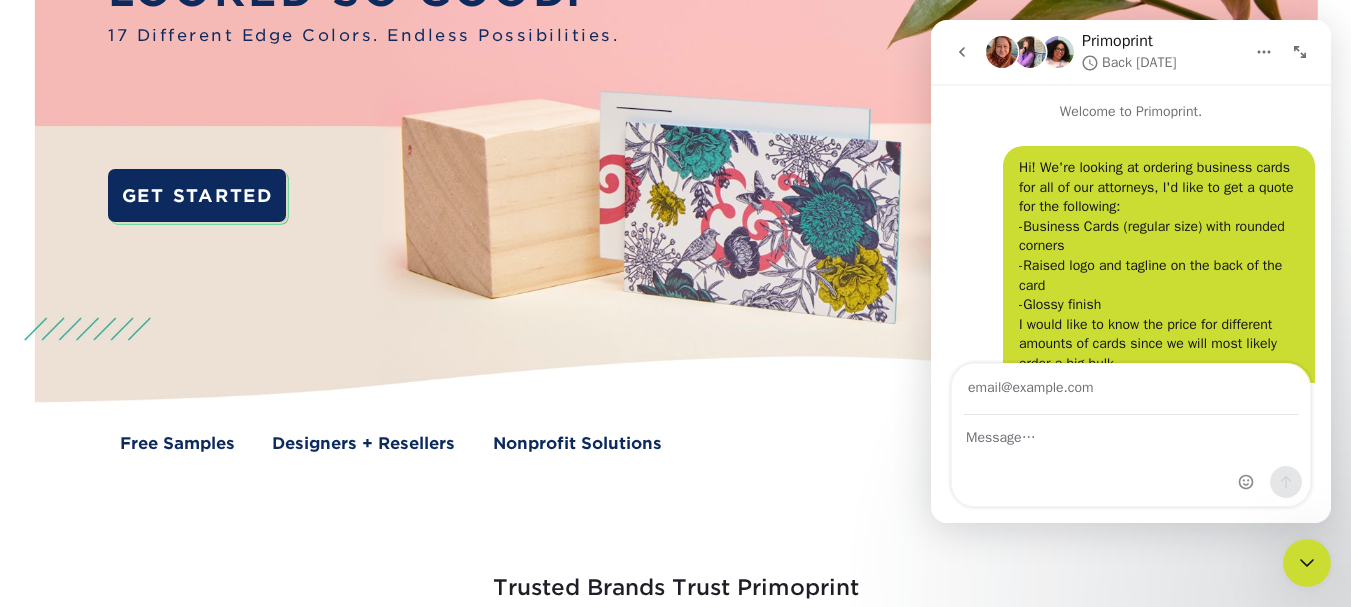 scroll, scrollTop: 336, scrollLeft: 0, axis: vertical 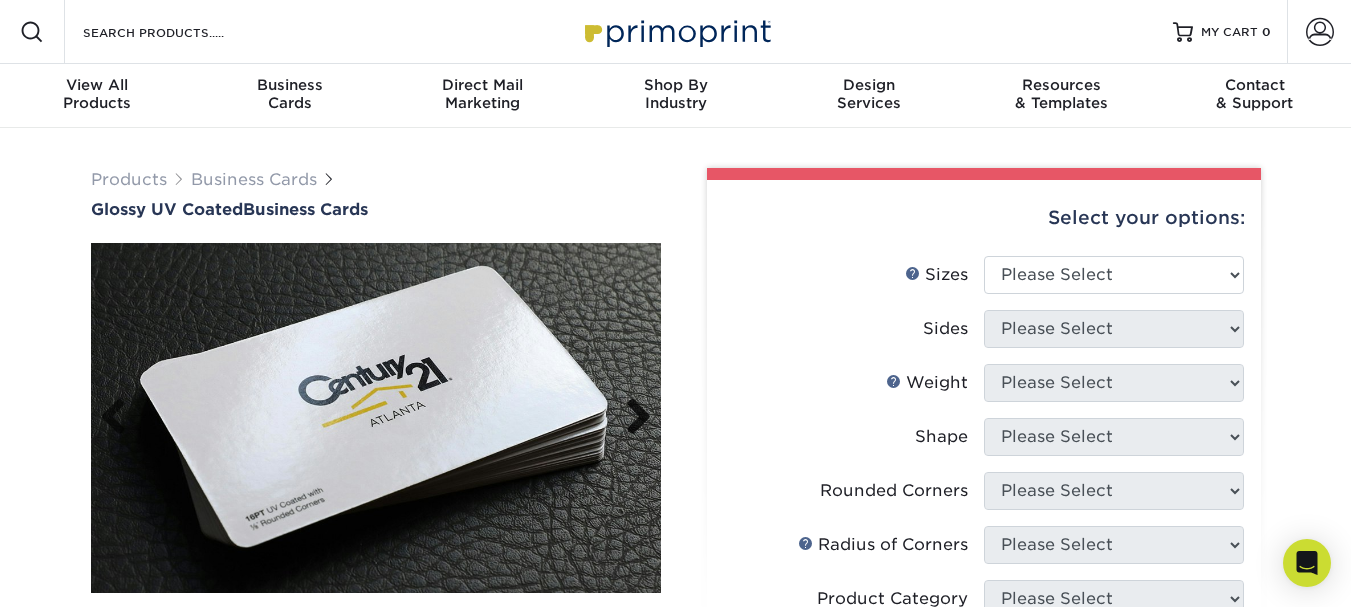 click on "Next" at bounding box center [631, 418] 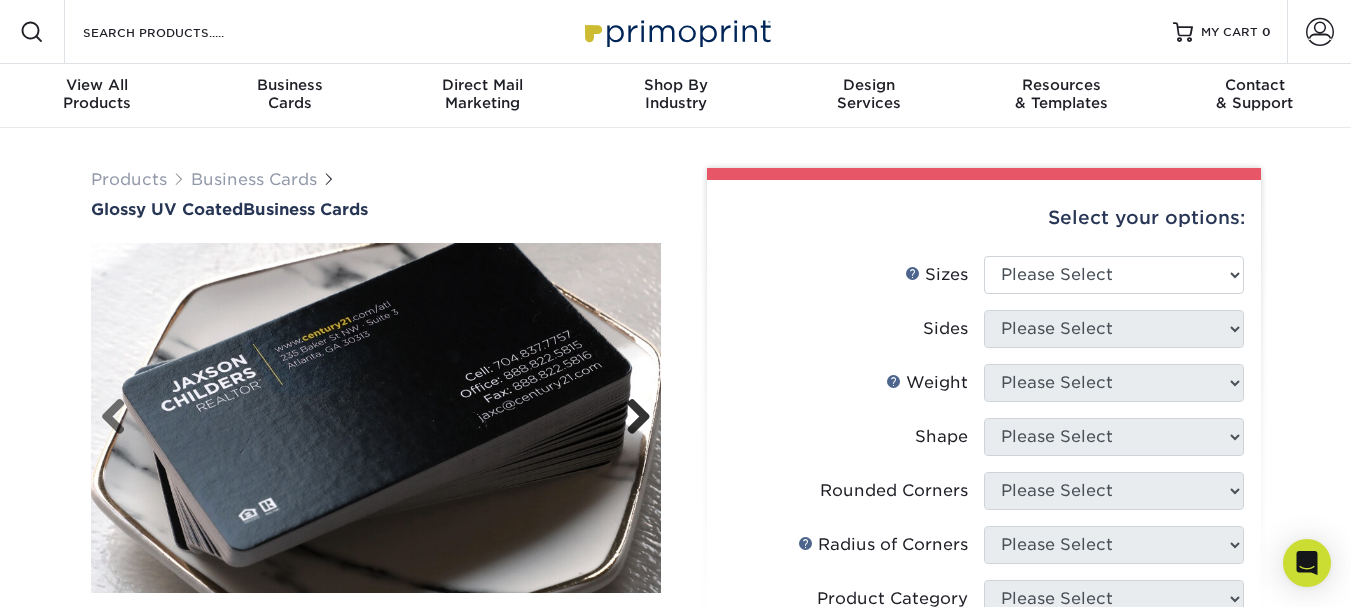 click on "Next" at bounding box center (631, 418) 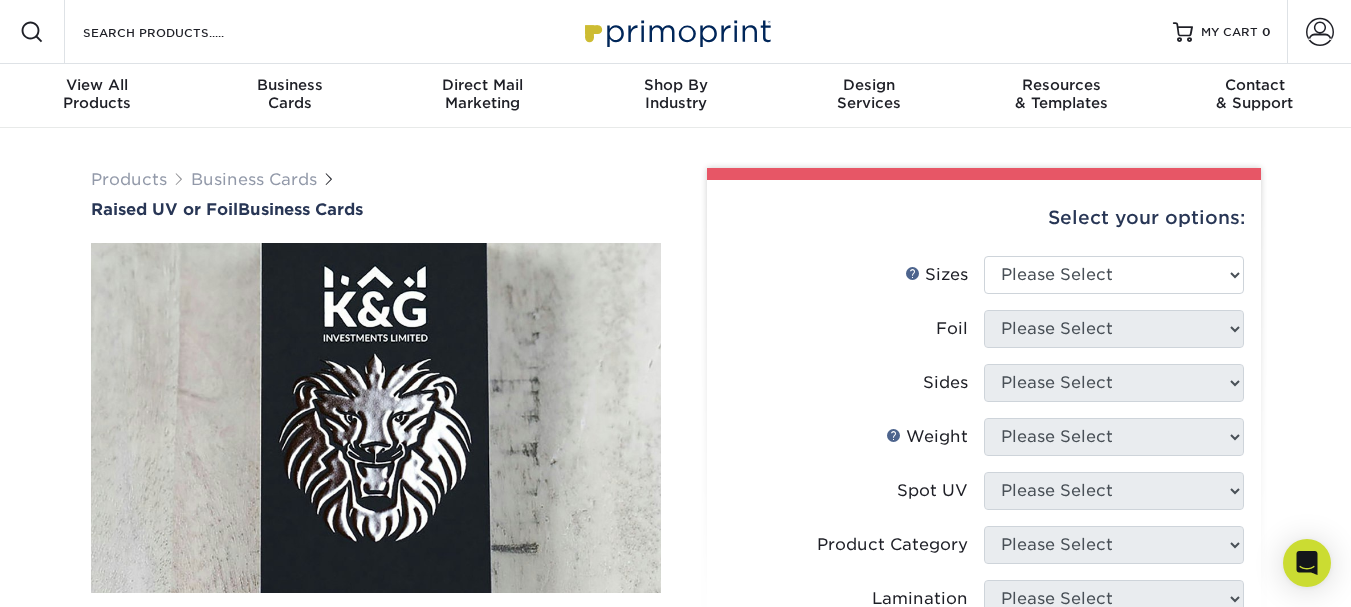 scroll, scrollTop: 0, scrollLeft: 0, axis: both 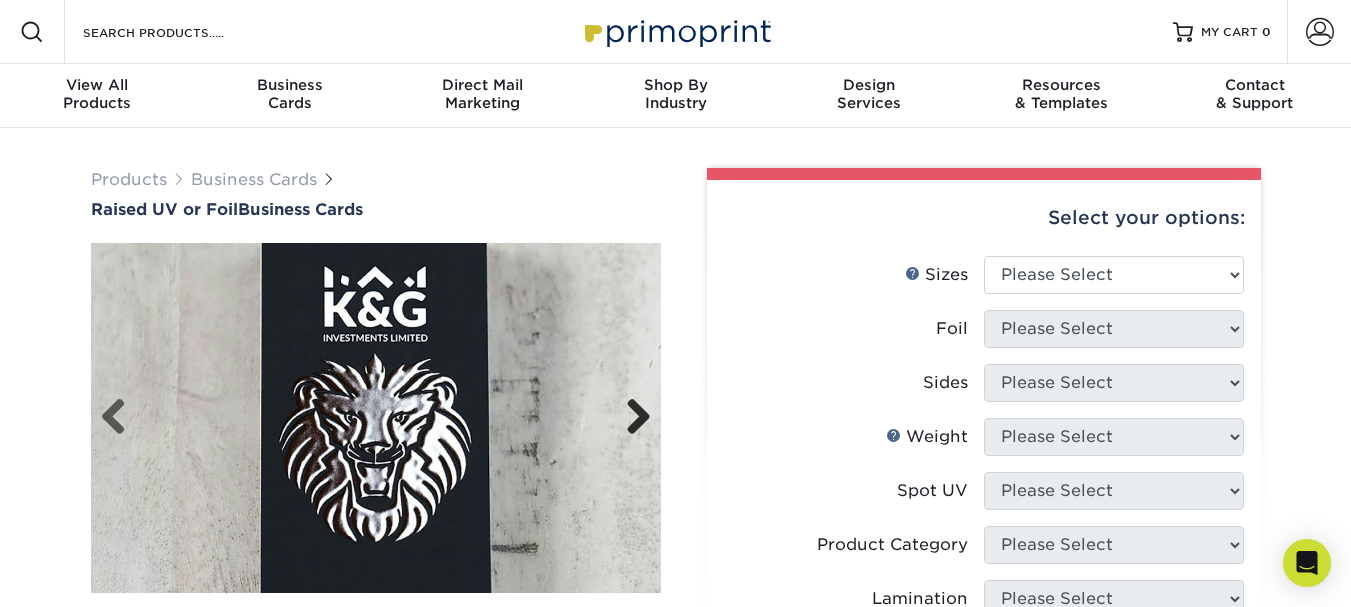 click on "Next" at bounding box center (631, 418) 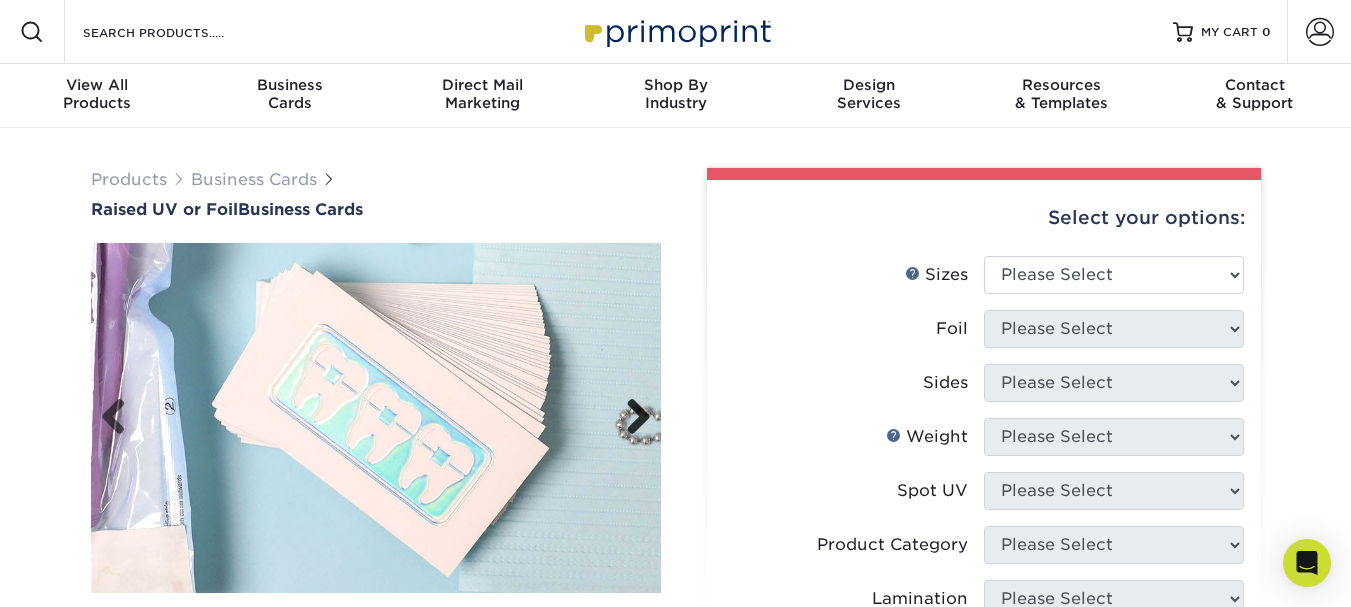 click on "Next" at bounding box center (631, 418) 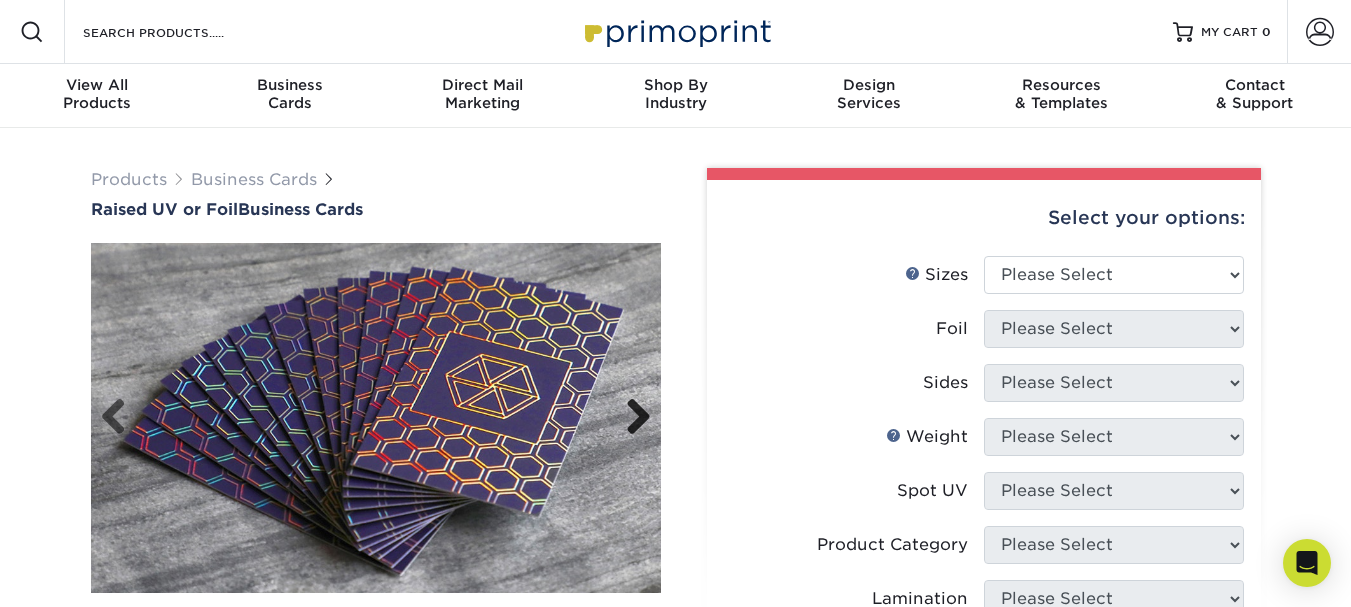click on "Next" at bounding box center [631, 418] 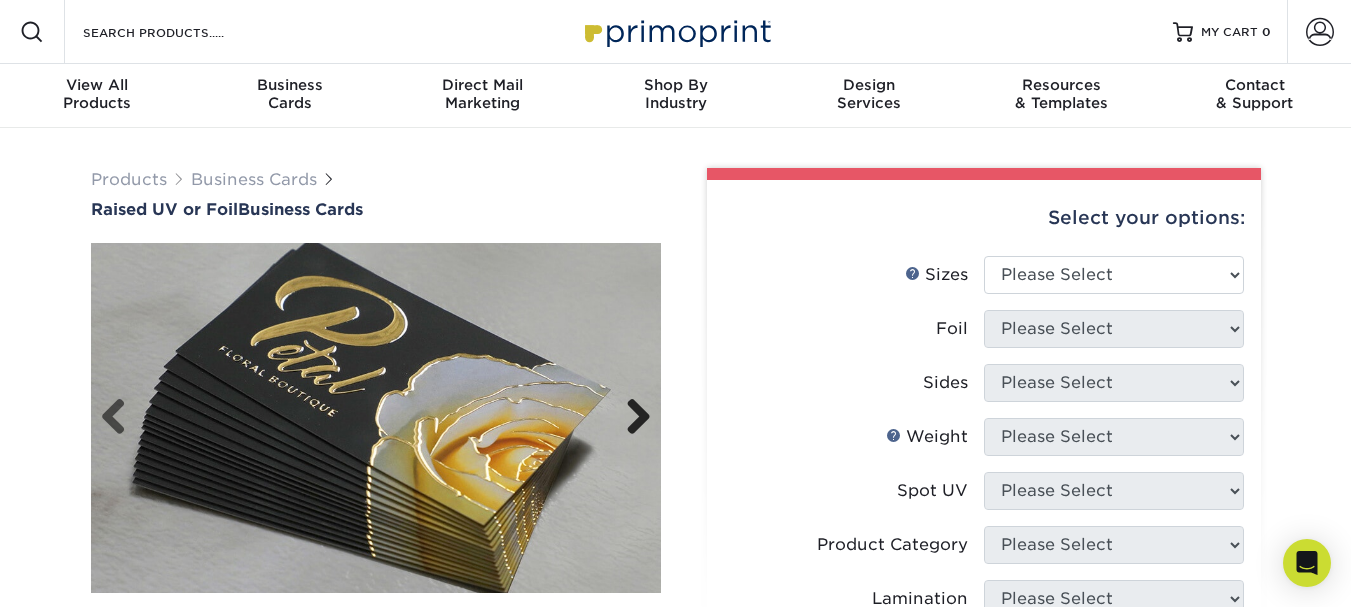 click on "Next" at bounding box center [631, 418] 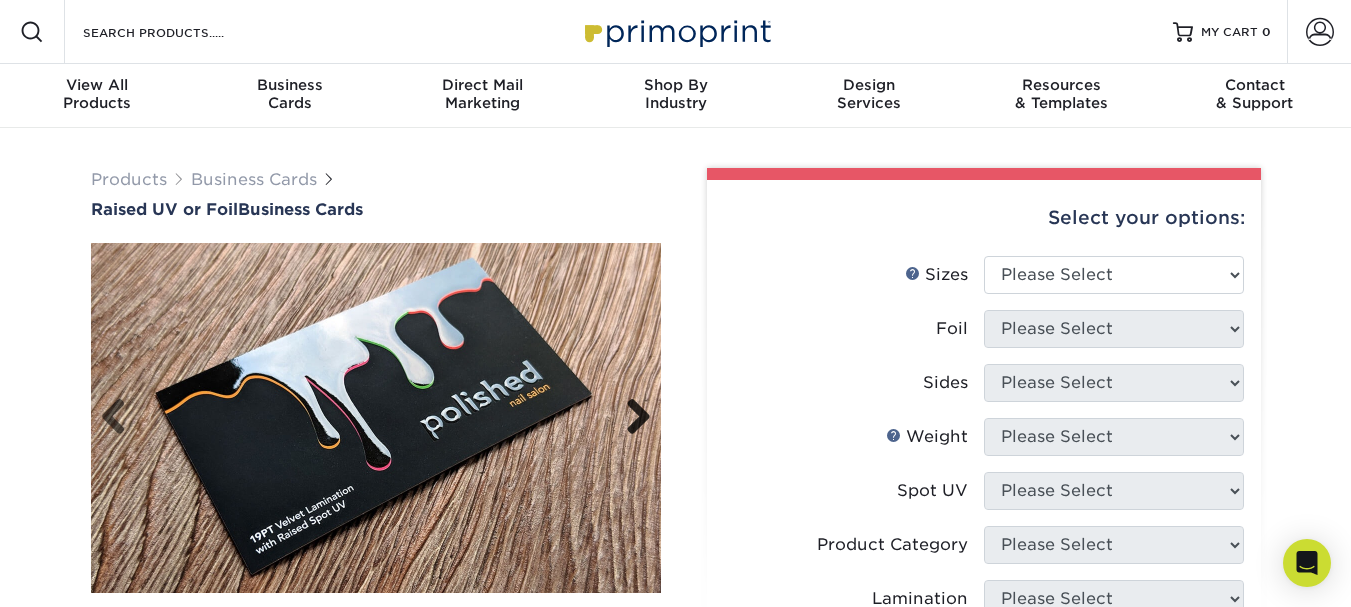 click on "Next" at bounding box center (631, 418) 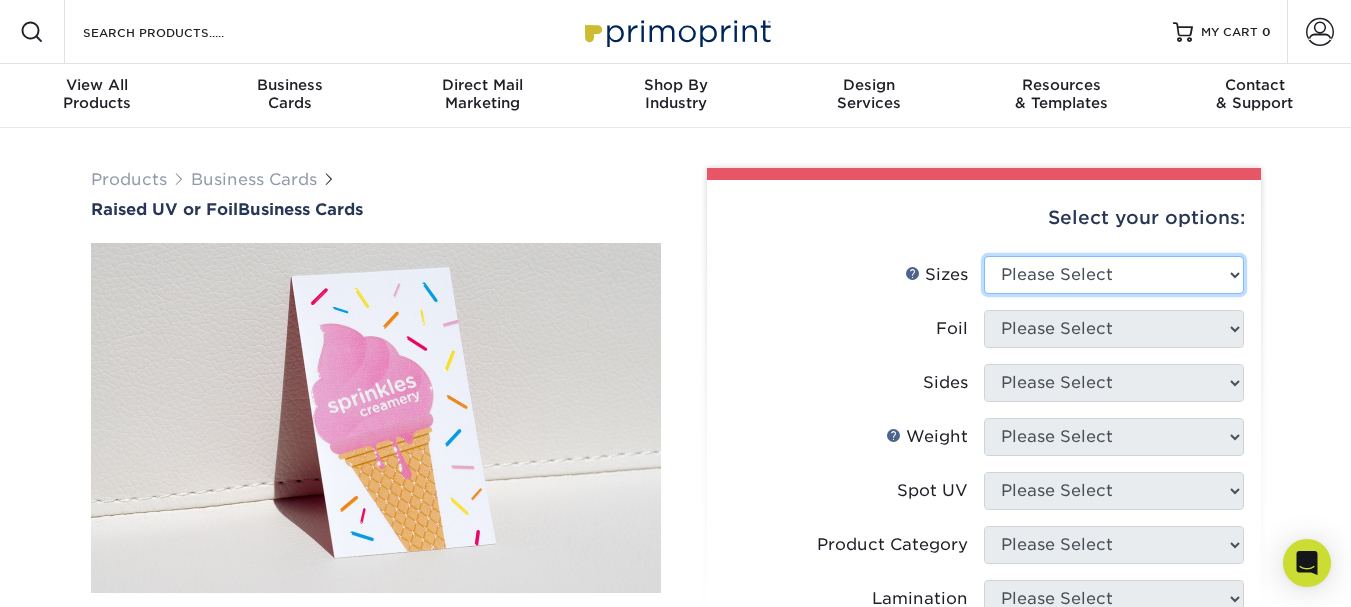 click on "Please Select
2" x 2" - Square
2" x 3.5" - Standard" at bounding box center (1114, 275) 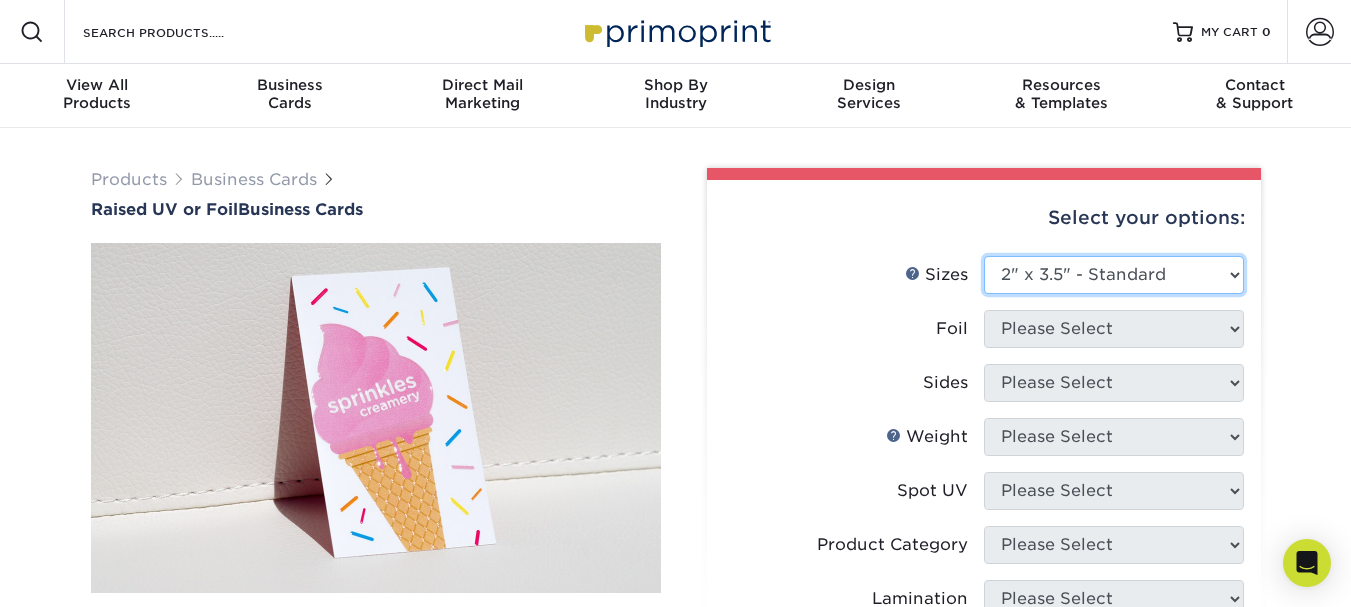 click on "Please Select
2" x 2" - Square
2" x 3.5" - Standard" at bounding box center (1114, 275) 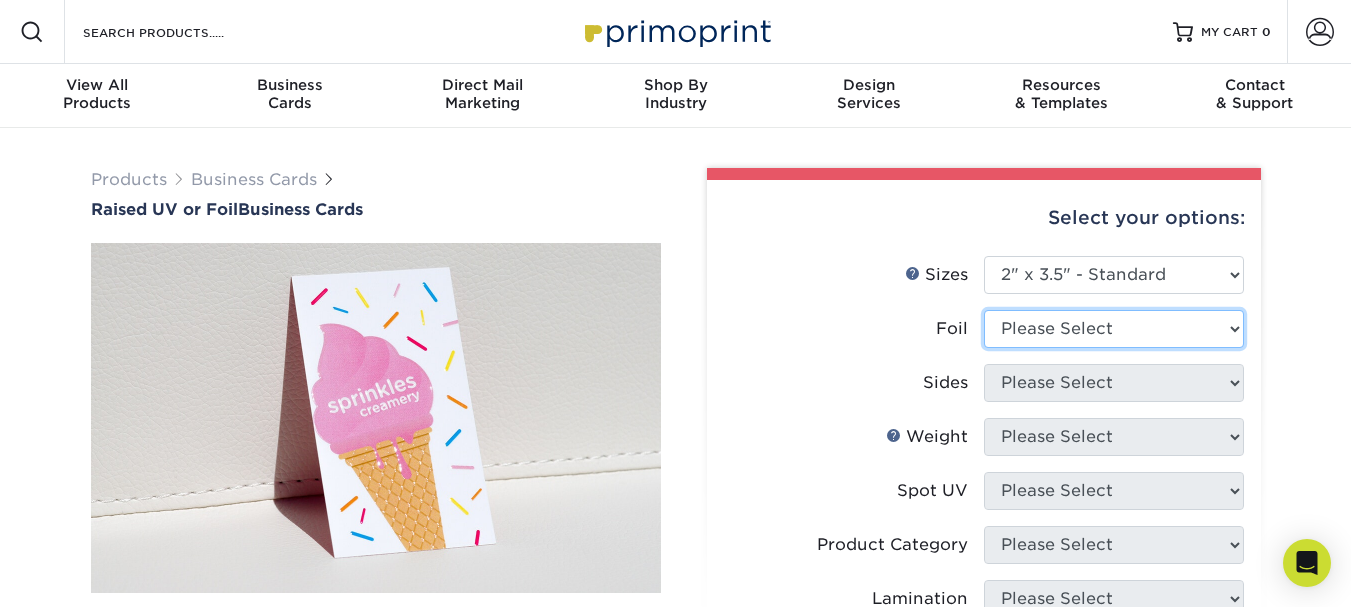 click on "Please Select No Yes" at bounding box center [1114, 329] 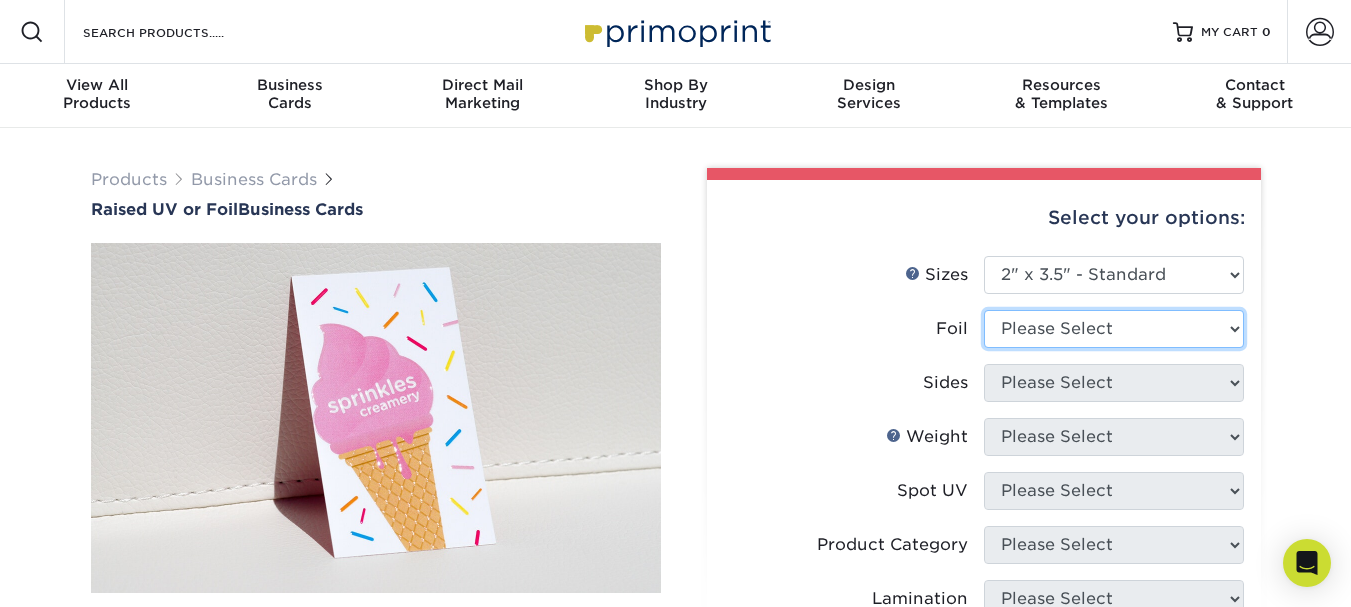 select on "0" 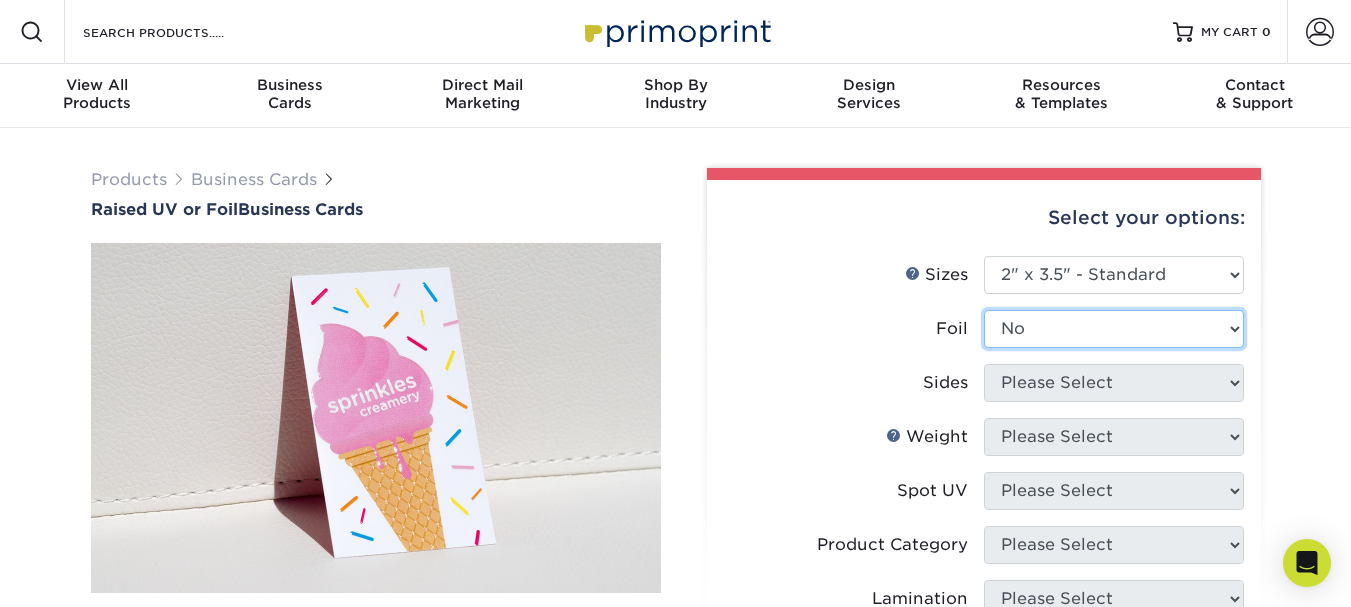 click on "Please Select No Yes" at bounding box center [1114, 329] 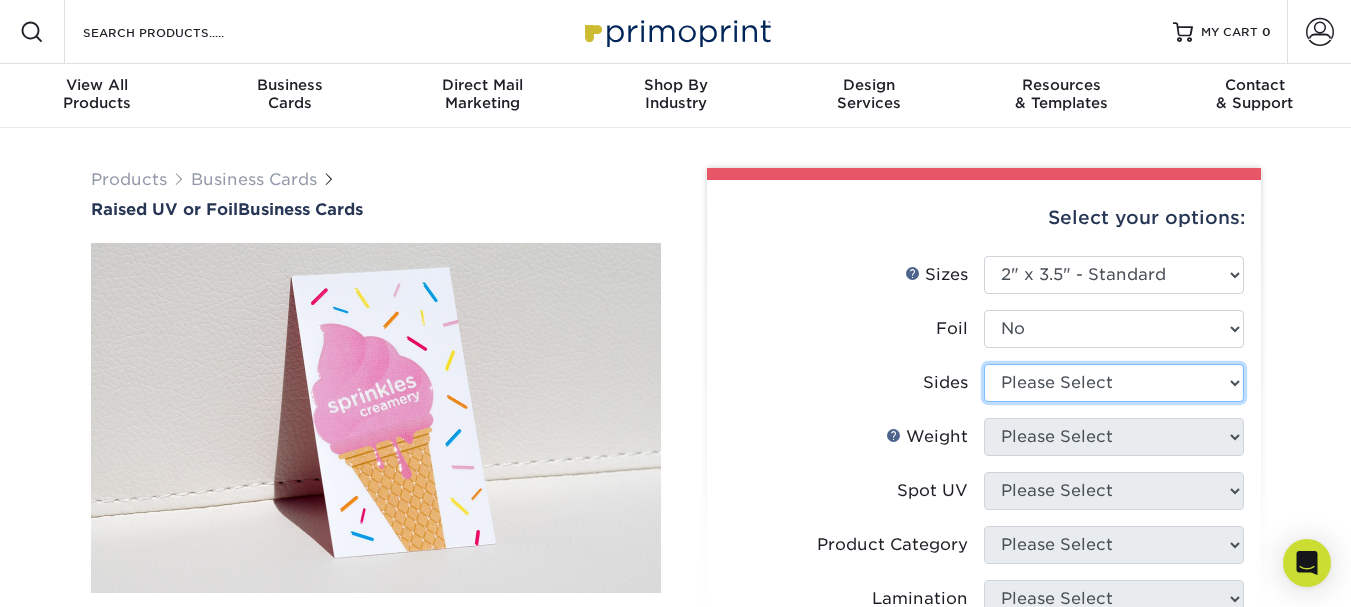 click on "Please Select Print Both Sides Print Both Sides - Foil Both Sides Print Both Sides - Foil Front Only Print Front Only Print Front Only - Foil Front Only" at bounding box center (1114, 383) 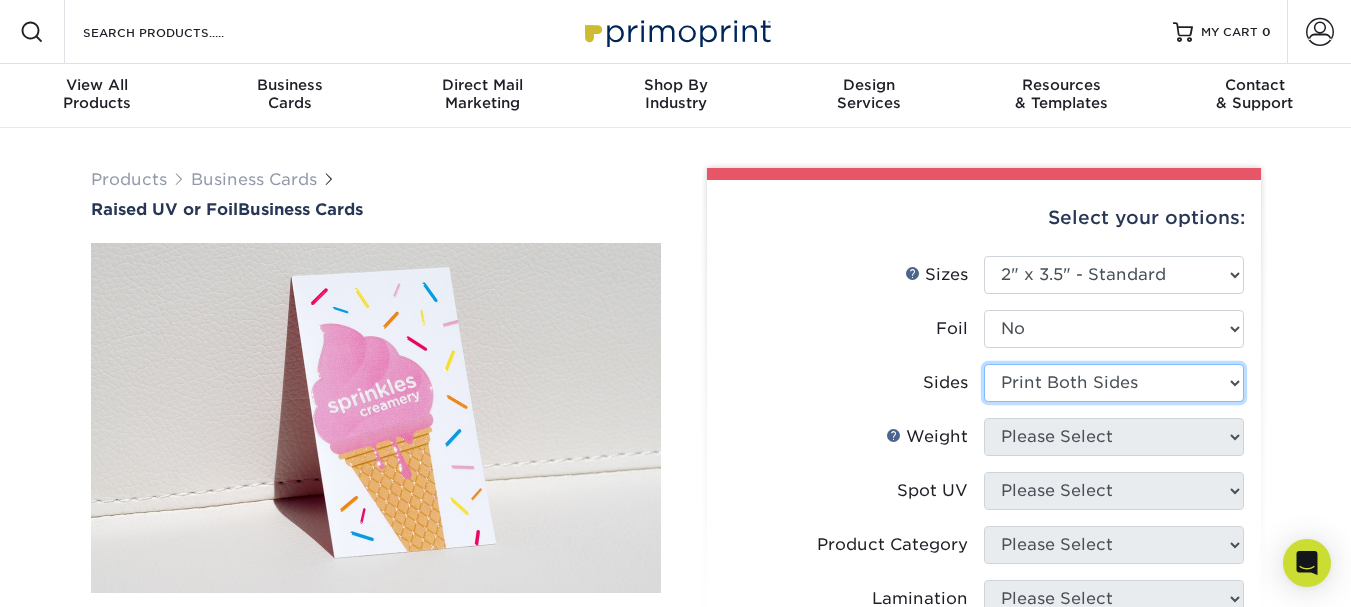 click on "Please Select Print Both Sides Print Both Sides - Foil Both Sides Print Both Sides - Foil Front Only Print Front Only Print Front Only - Foil Front Only" at bounding box center (1114, 383) 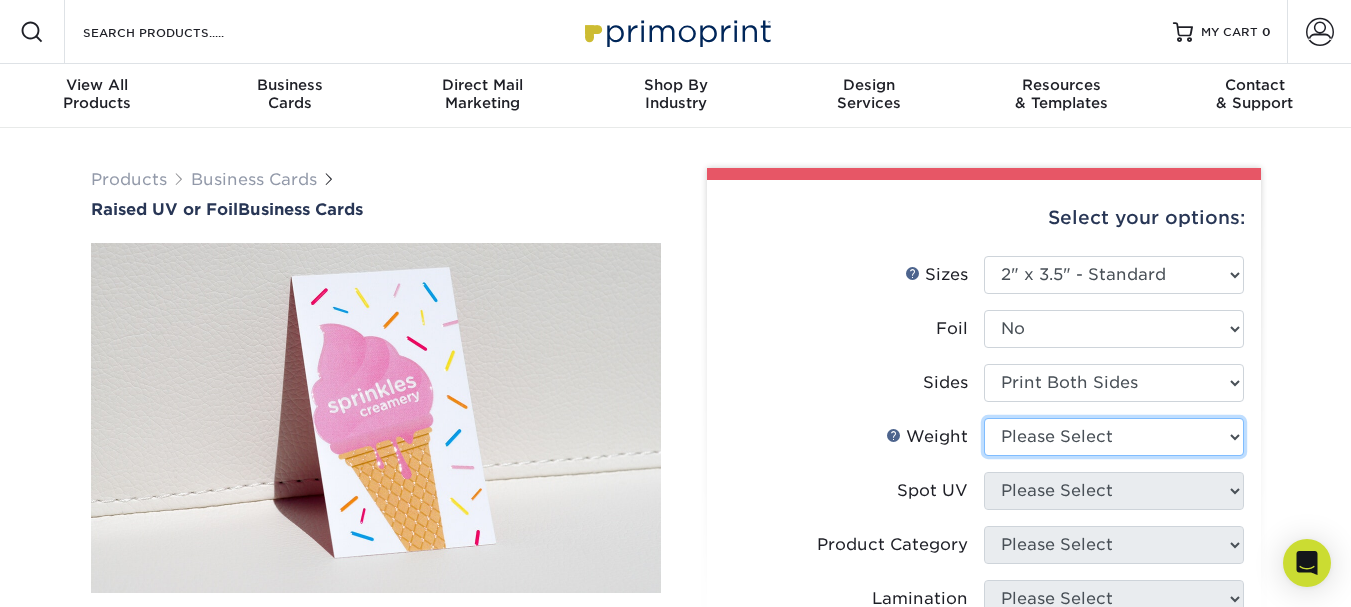 click on "Please Select 16PT" at bounding box center (1114, 437) 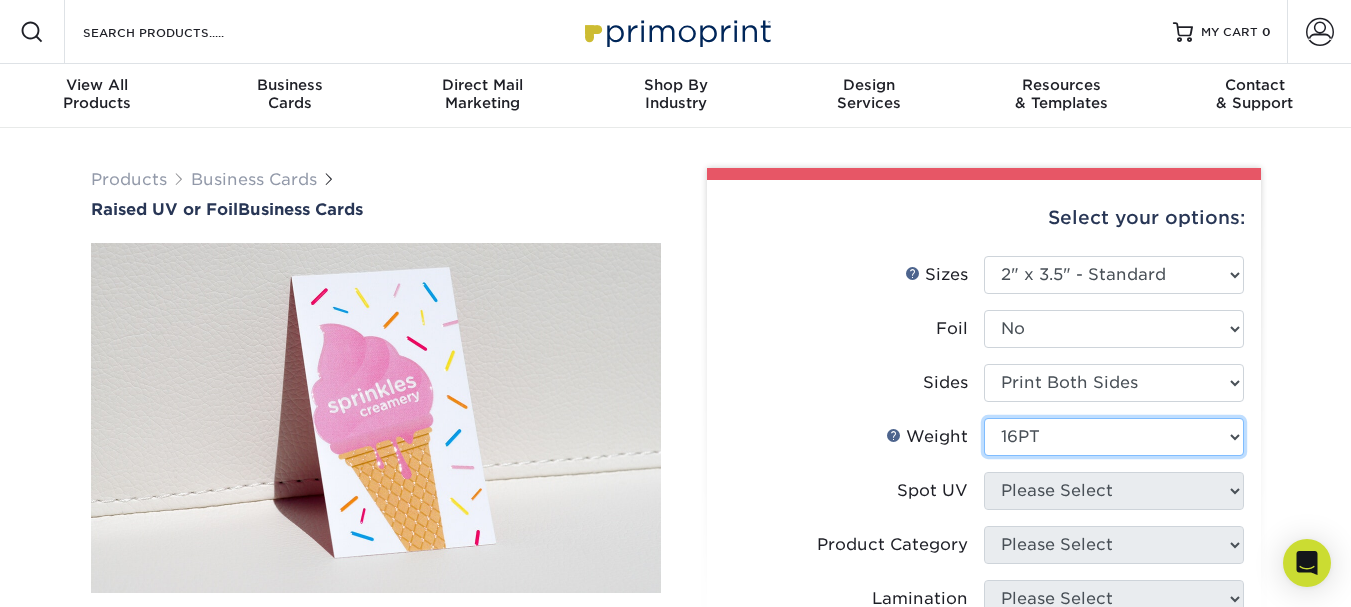 click on "Please Select 16PT" at bounding box center [1114, 437] 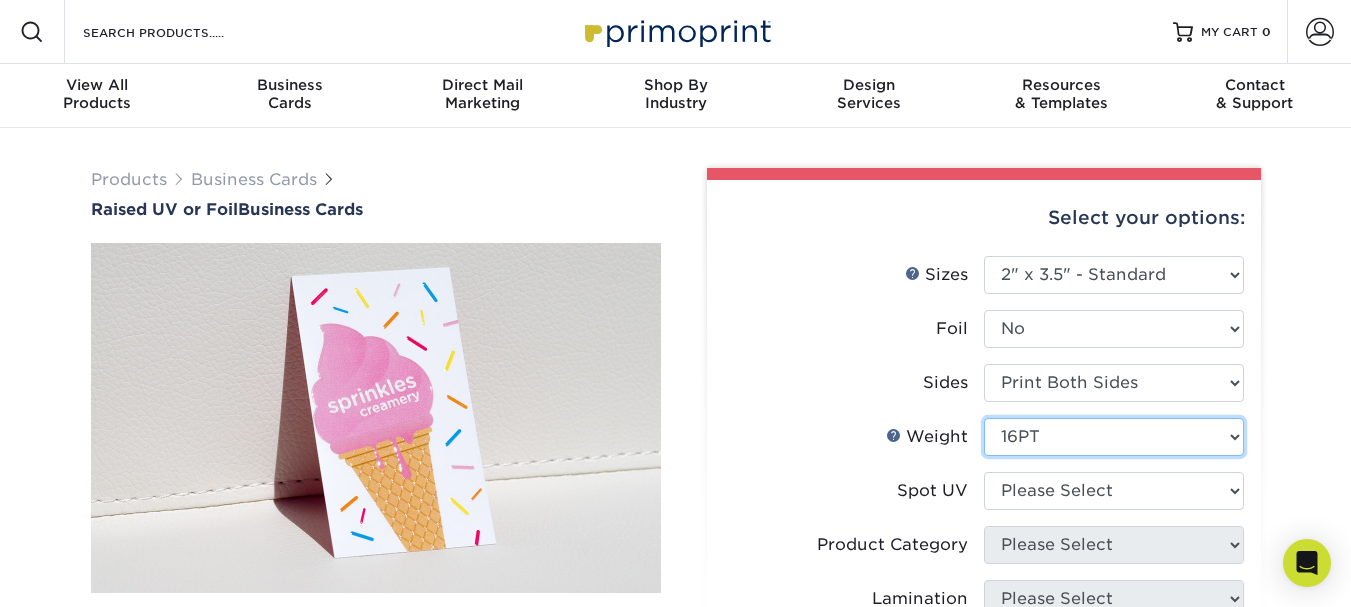 scroll, scrollTop: 100, scrollLeft: 0, axis: vertical 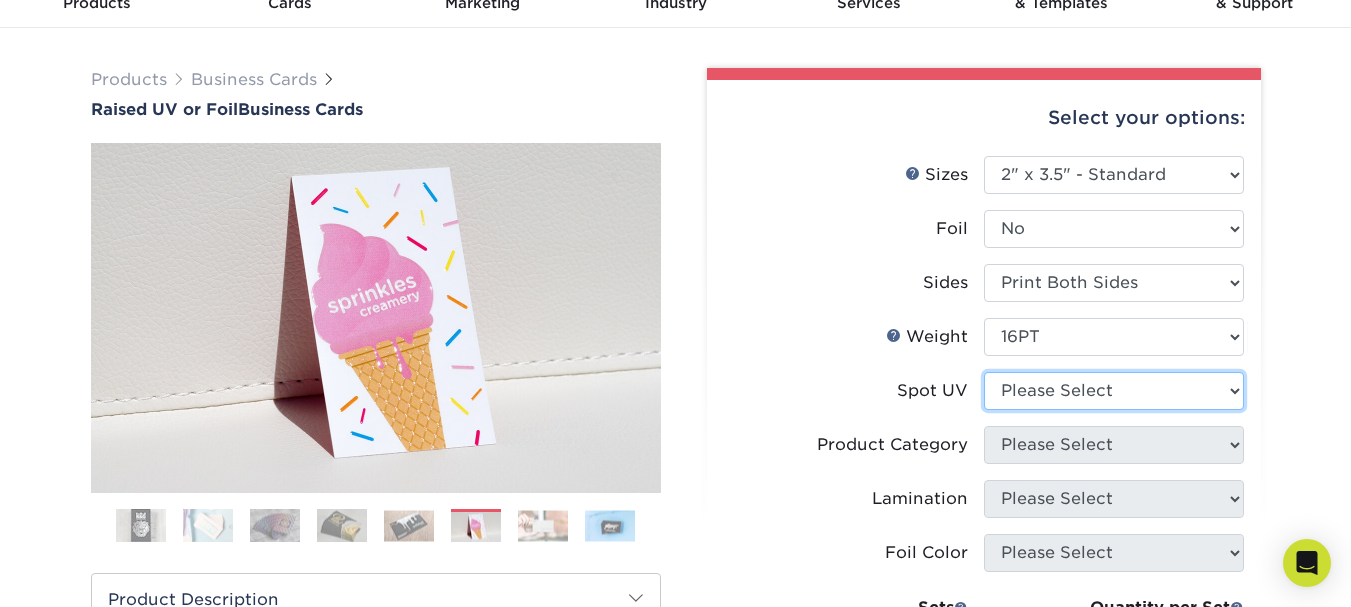 click on "Please Select No Spot UV Front Only" at bounding box center [1114, 391] 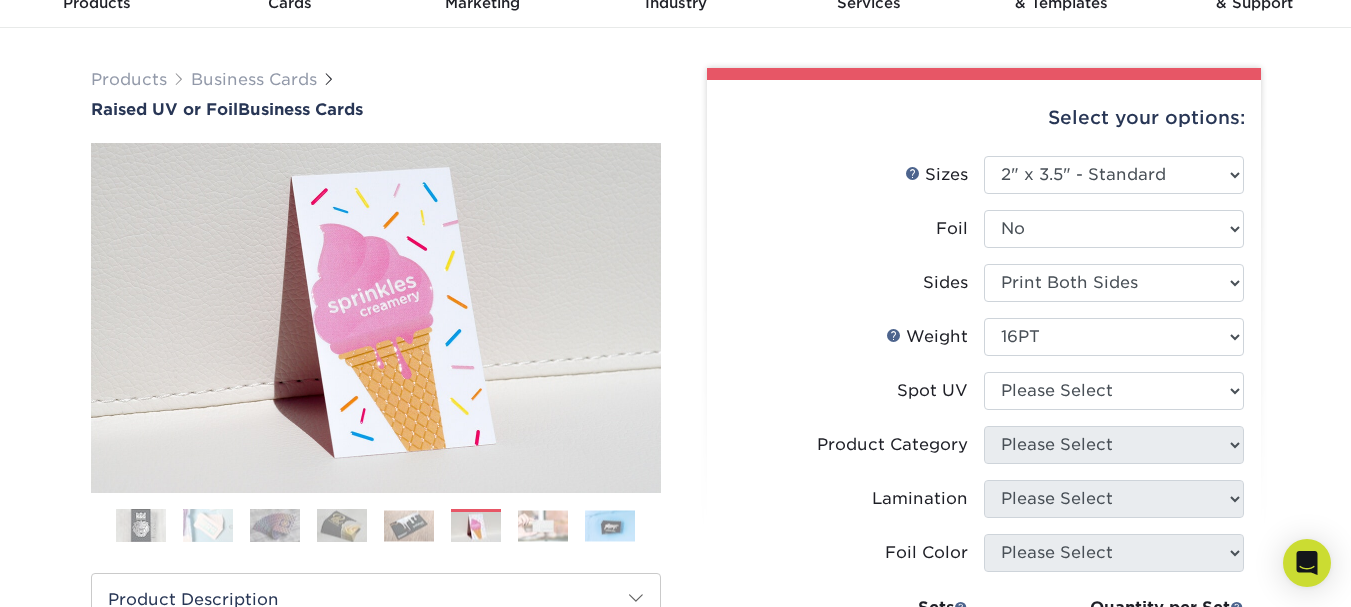 click on "Product Category" at bounding box center [854, 445] 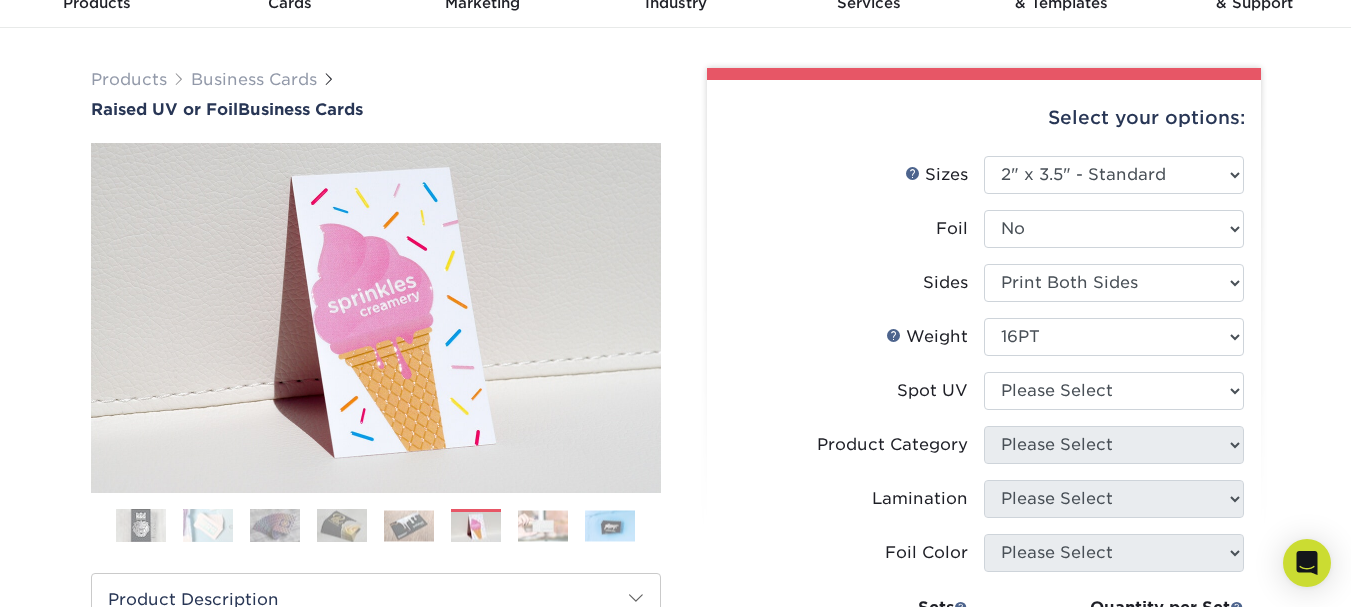 scroll, scrollTop: 200, scrollLeft: 0, axis: vertical 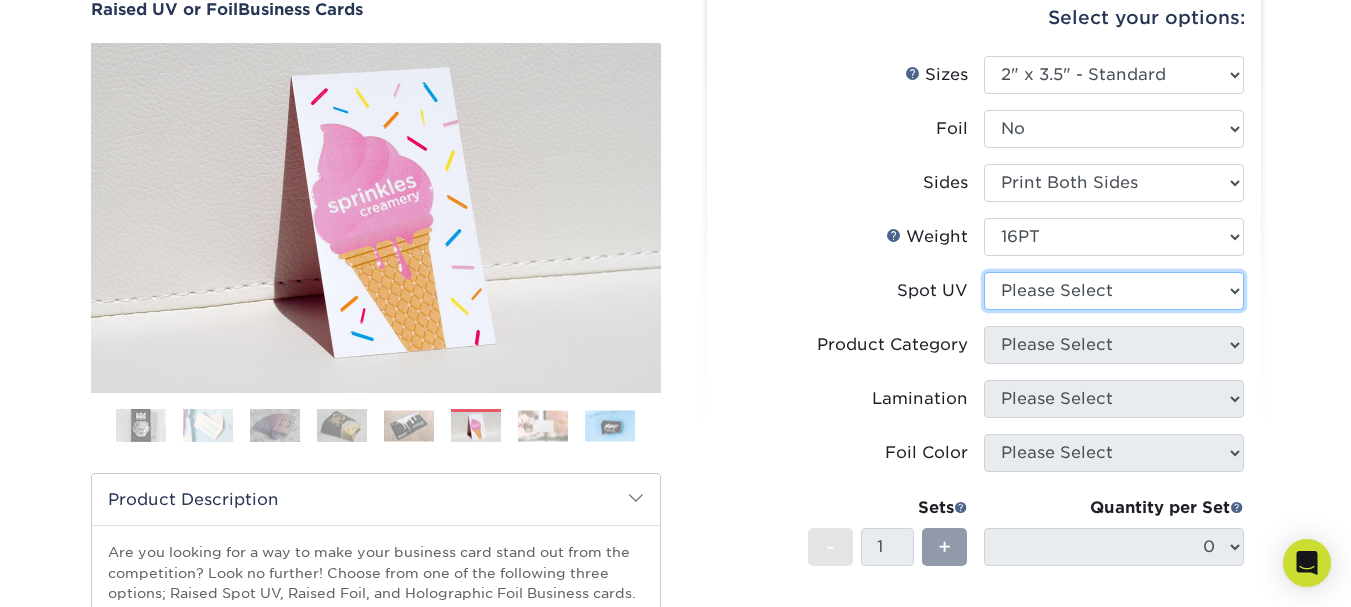 click on "Please Select No Spot UV Front Only" at bounding box center [1114, 291] 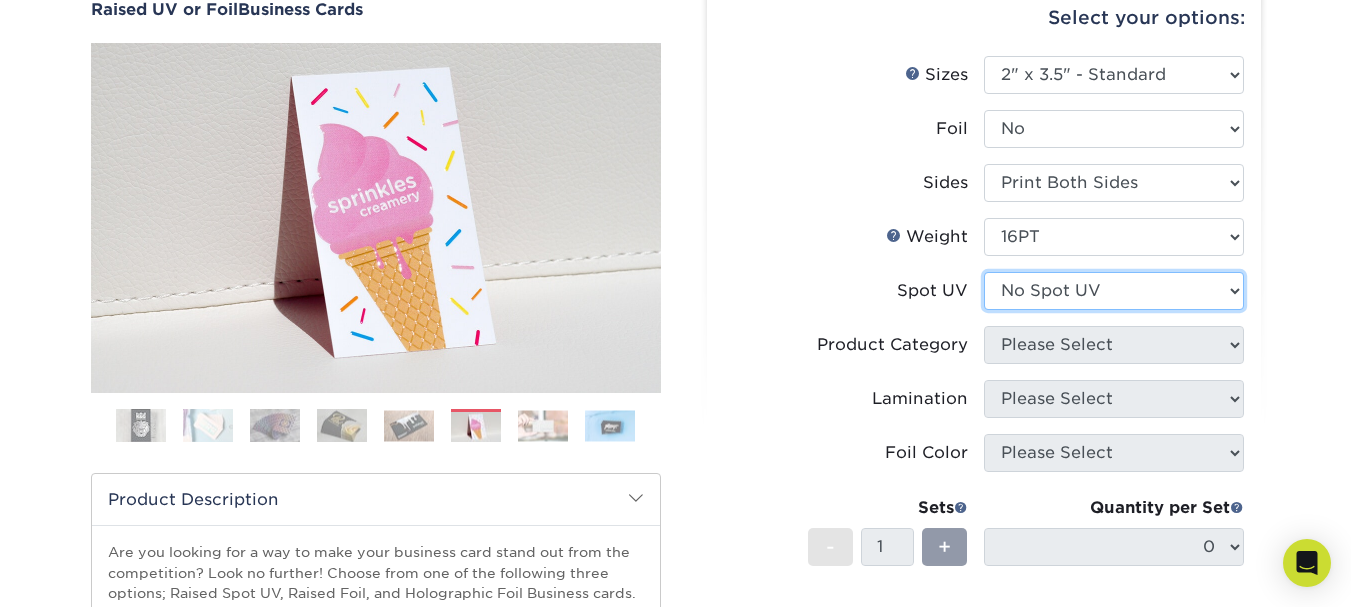 click on "Please Select No Spot UV Front Only" at bounding box center (1114, 291) 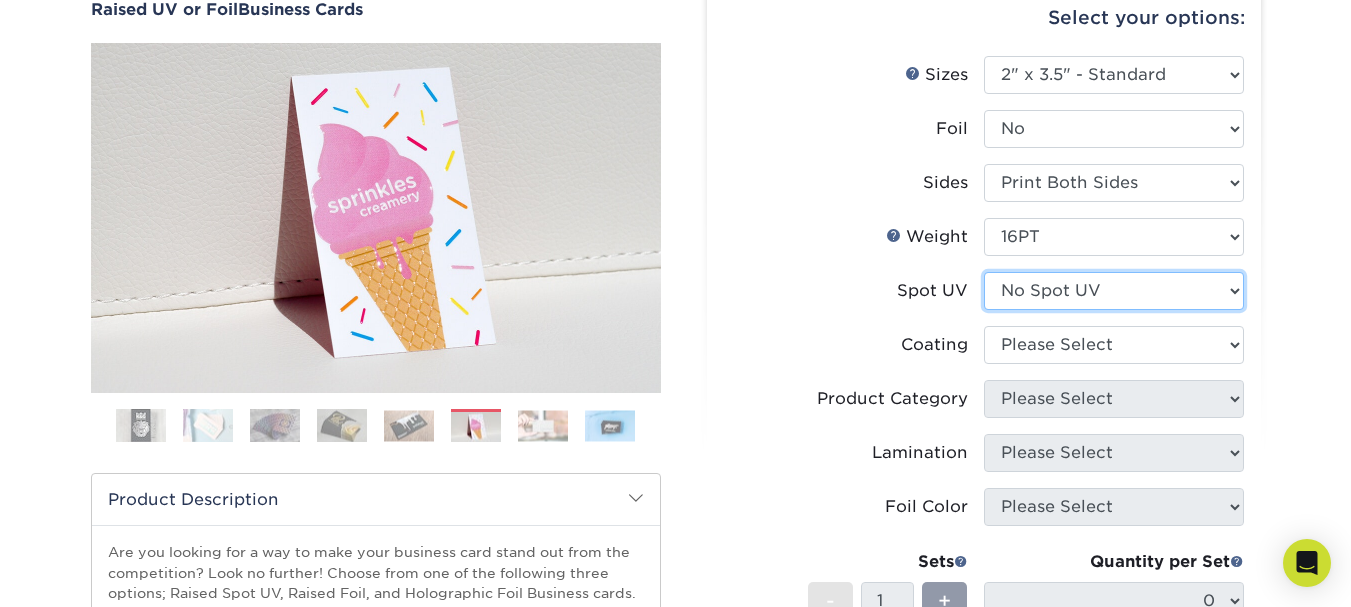 drag, startPoint x: 1149, startPoint y: 303, endPoint x: 1075, endPoint y: 319, distance: 75.70998 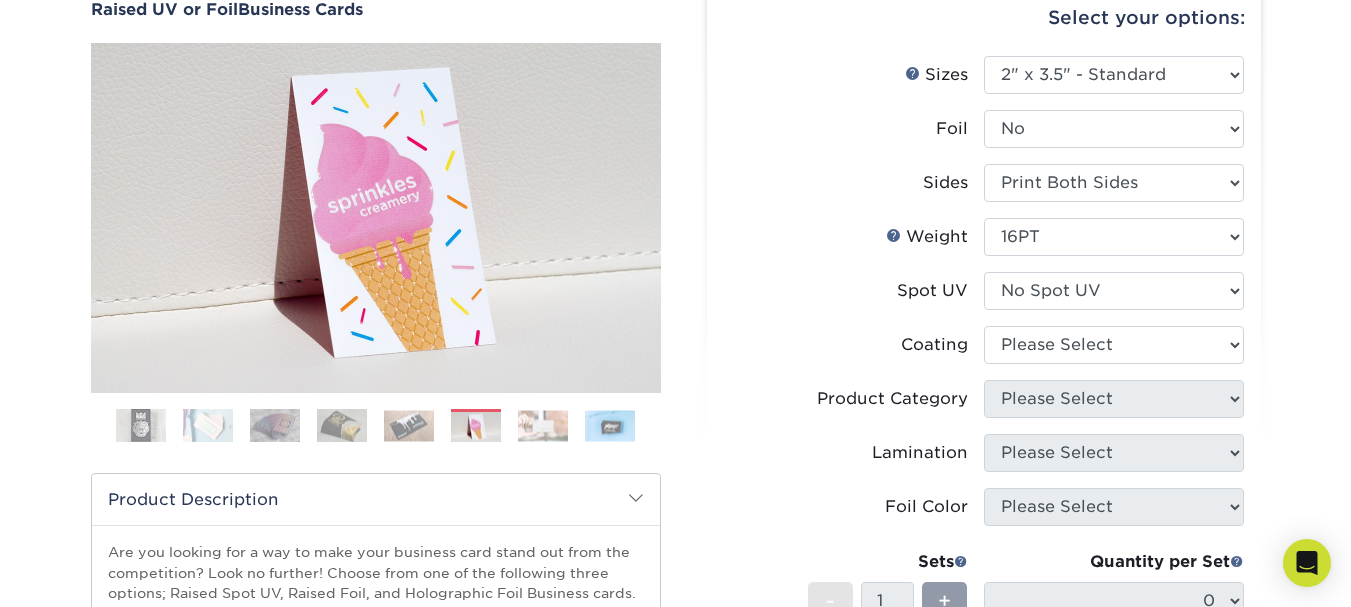 click on "Spot UV
Please Select No Spot UV Front Only" at bounding box center (984, 299) 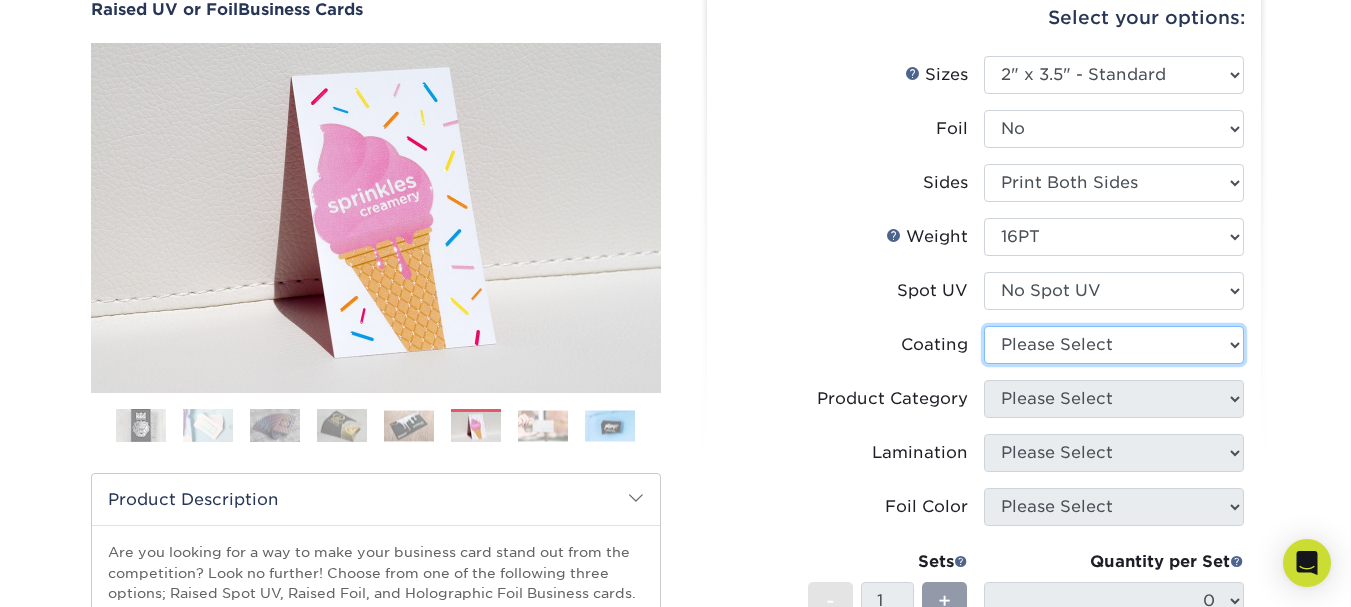 click at bounding box center (1114, 345) 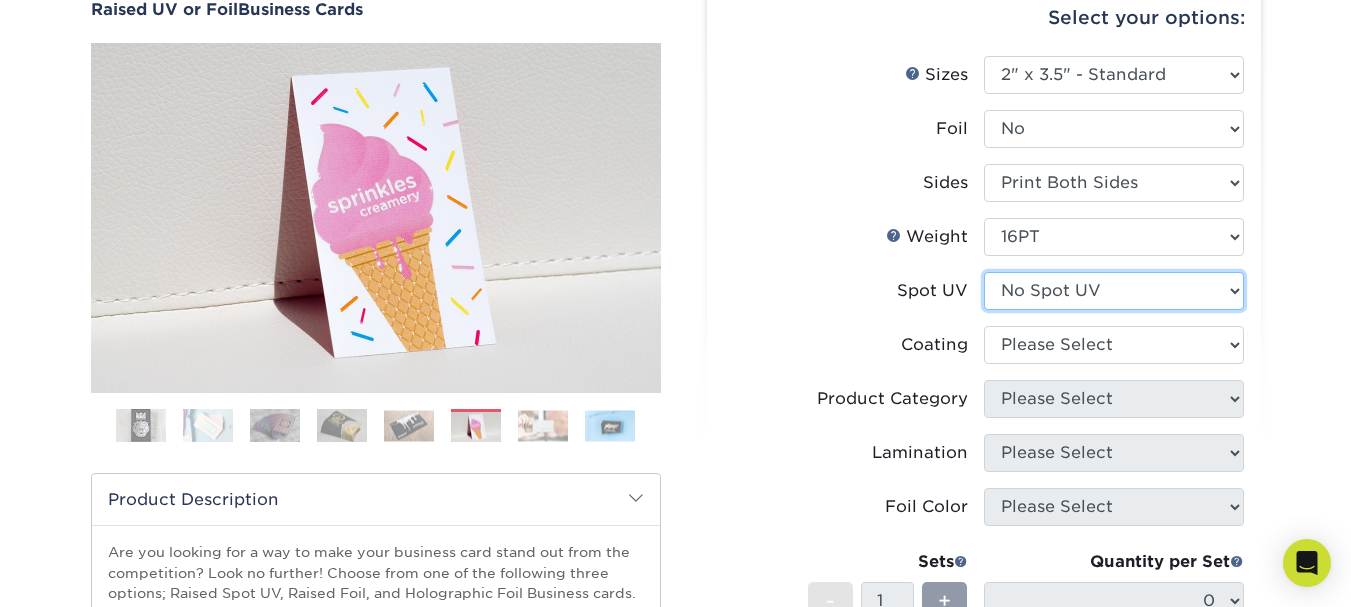 click on "Please Select No Spot UV Front Only" at bounding box center [1114, 291] 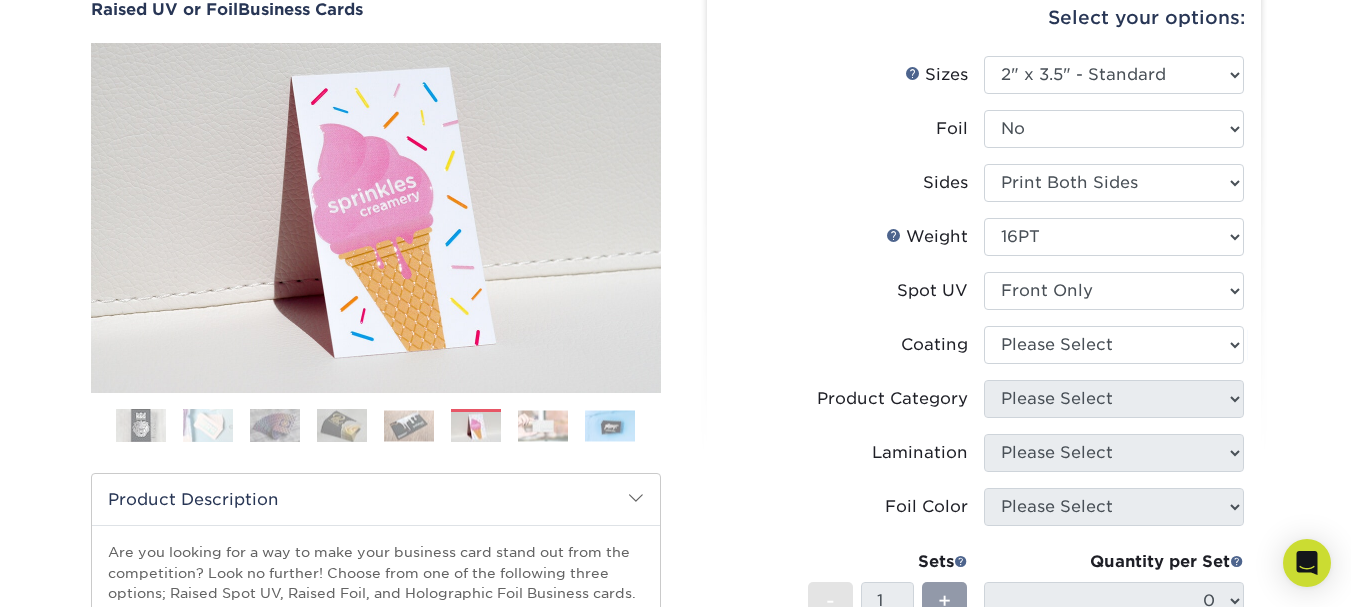 click on "Please Select No Spot UV Front Only" at bounding box center [1114, 291] 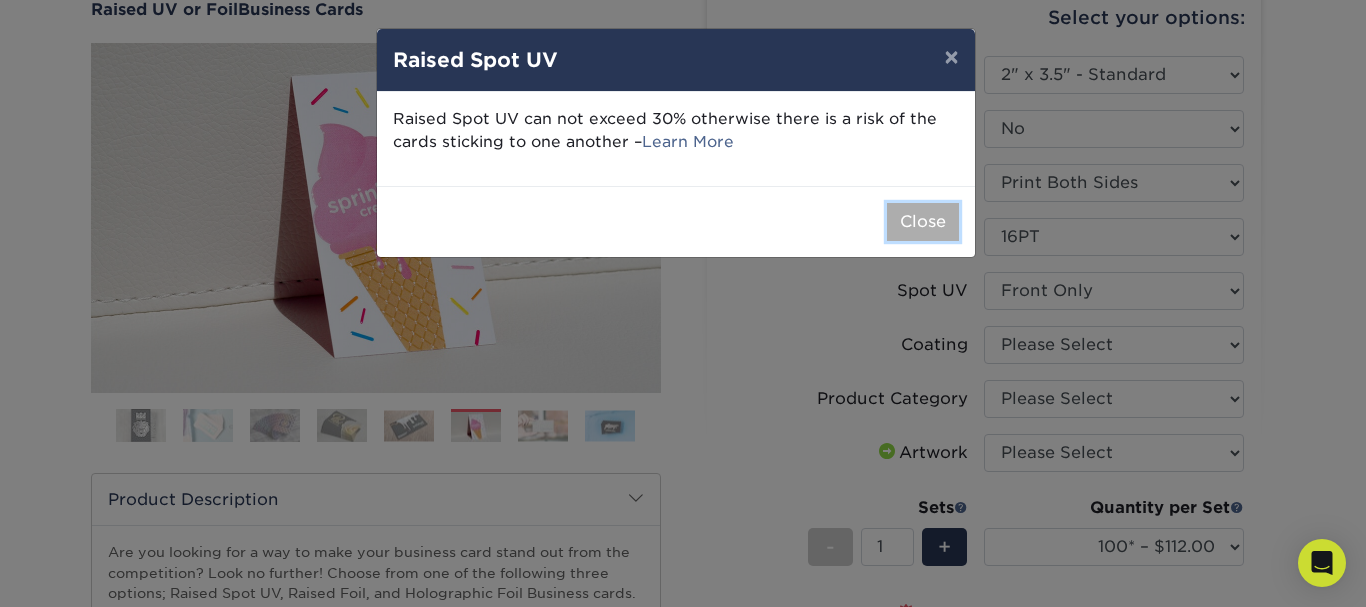 click on "Close" at bounding box center (923, 222) 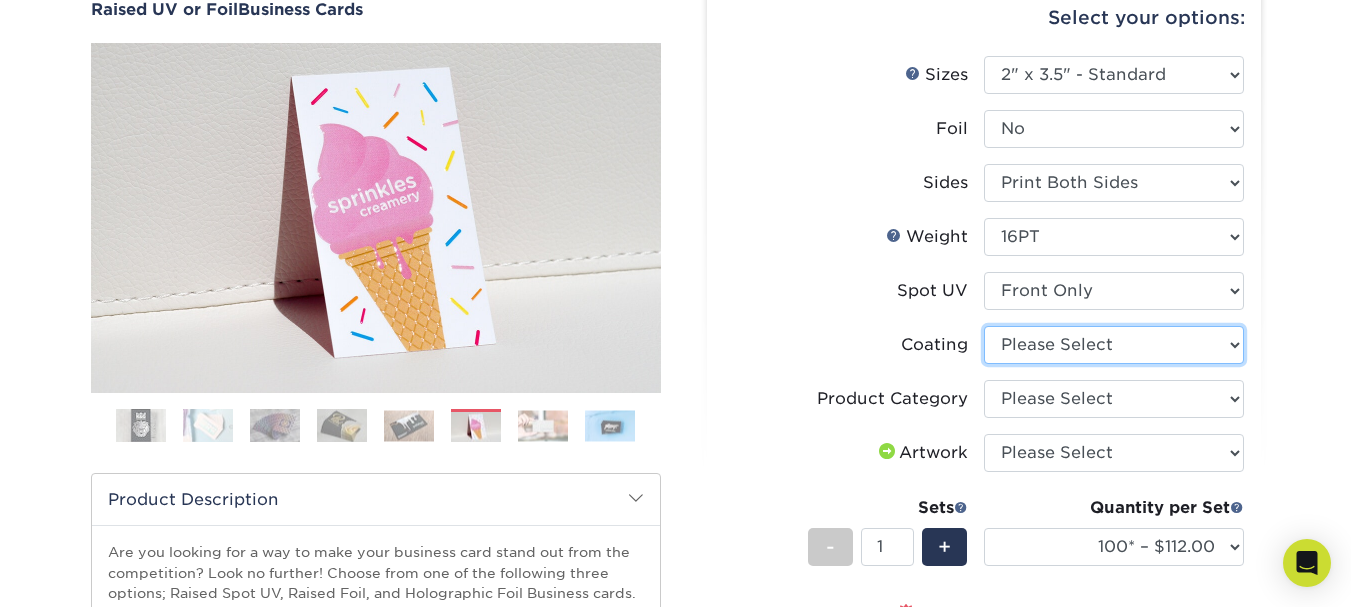 click at bounding box center (1114, 345) 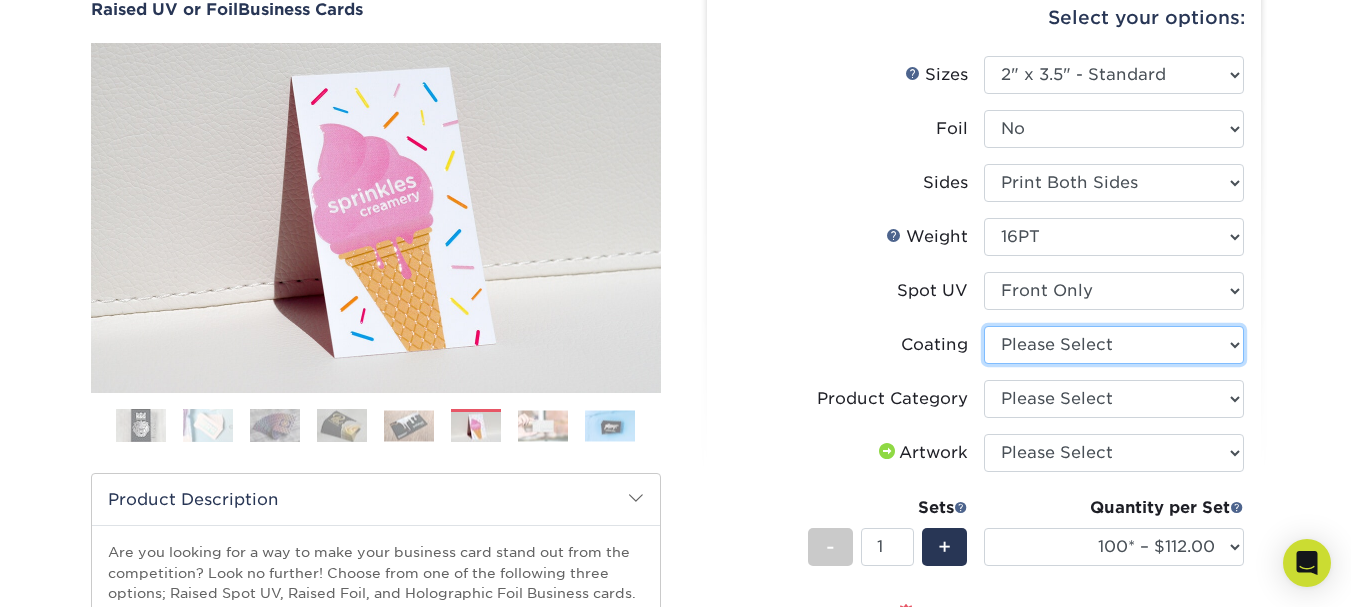 select on "3e7618de-abca-4bda-9f97-8b9129e913d8" 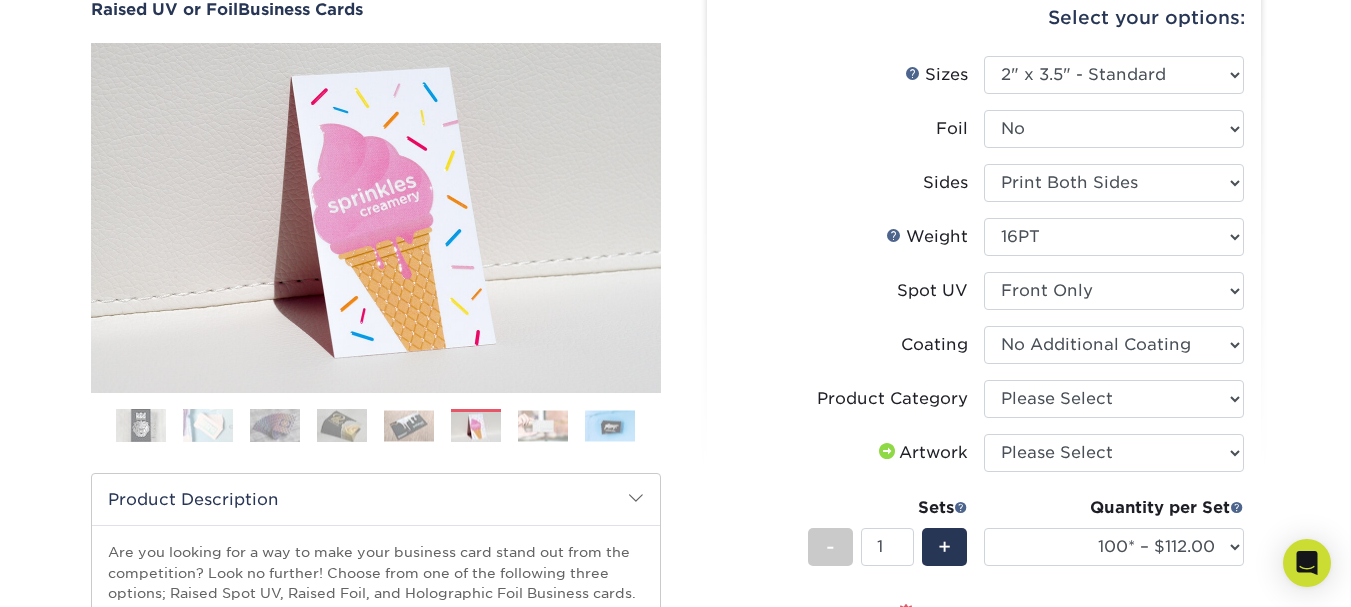 click at bounding box center (1114, 345) 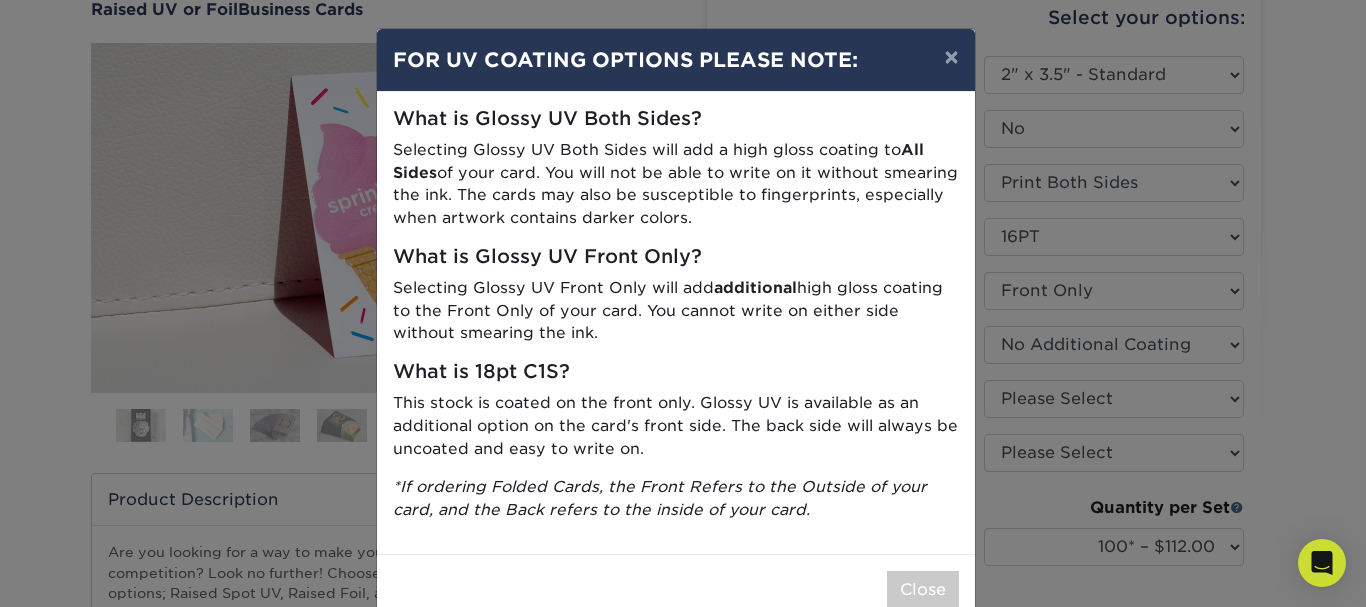 click on "×
FOR UV COATING OPTIONS PLEASE NOTE:
What is Glossy UV Both Sides?
Selecting Glossy UV Both Sides will add a high gloss coating to  All Sides  of your card. You will not be able to write on it without smearing the ink. The cards may also be susceptible to fingerprints, especially when artwork contains darker colors.
What is Glossy UV Front Only?
Selecting Glossy UV Front Only will add  additional  high gloss coating to the Front Only of your card. You cannot write on either side without smearing the ink.
What is 18pt C1S?
This stock is coated on the front only. Glossy UV is available as an additional option on the card's front side. The back side will always be uncoated and easy to write on.
*If ordering Folded Cards, the Front Refers to the Outside of your card, and the Back refers to the inside of your card." at bounding box center [683, 303] 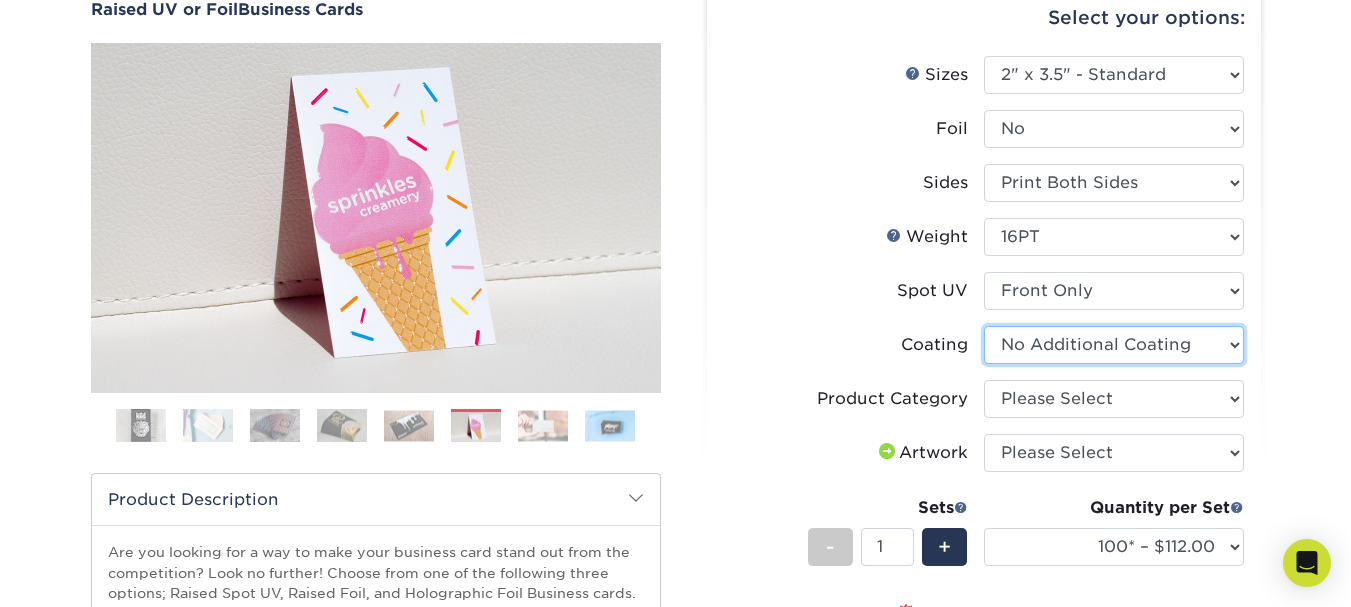 click at bounding box center (1114, 345) 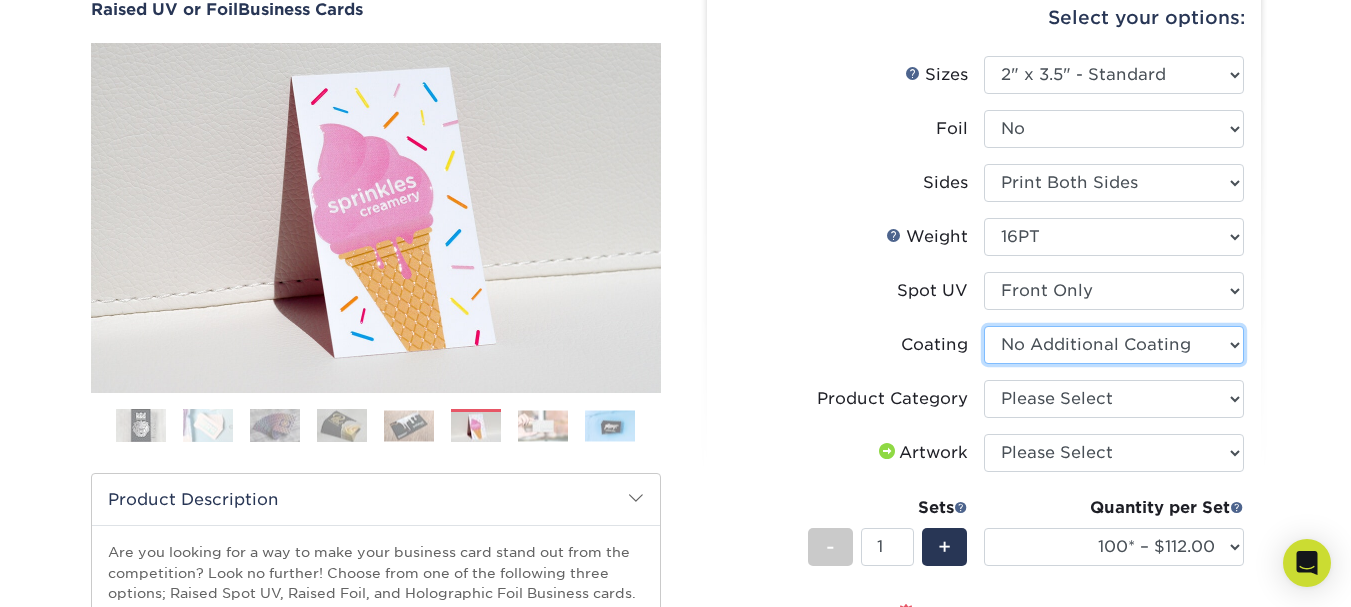 click at bounding box center [1114, 345] 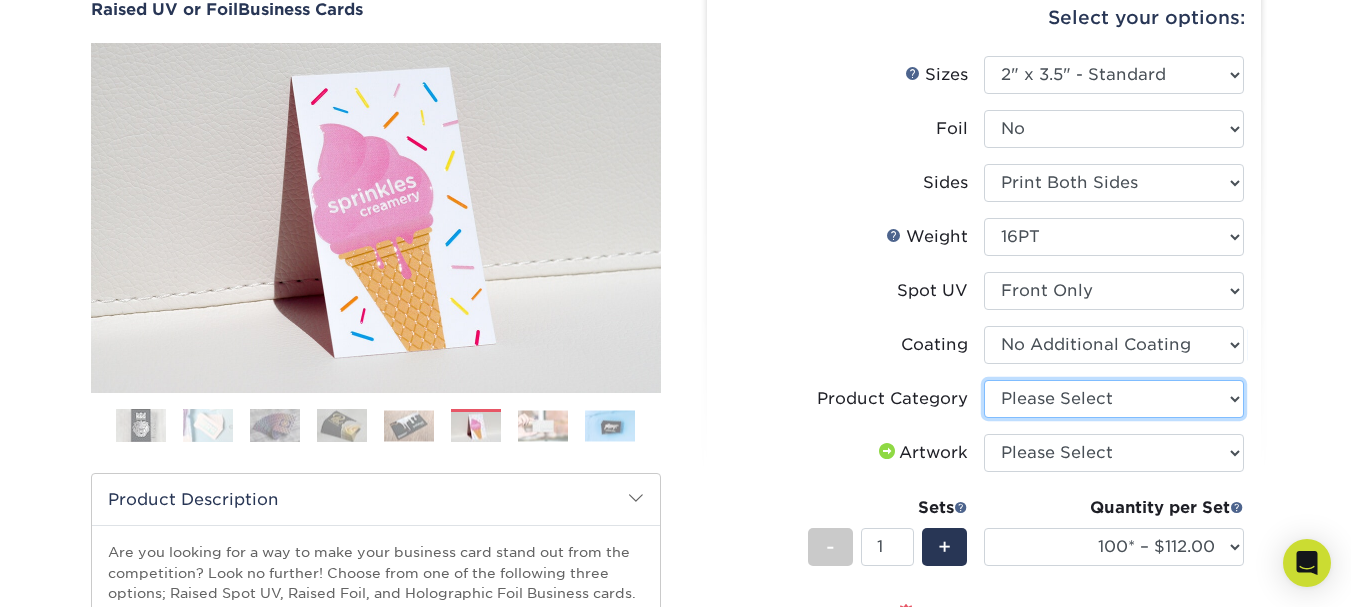 click on "Please Select Business Cards" at bounding box center (1114, 399) 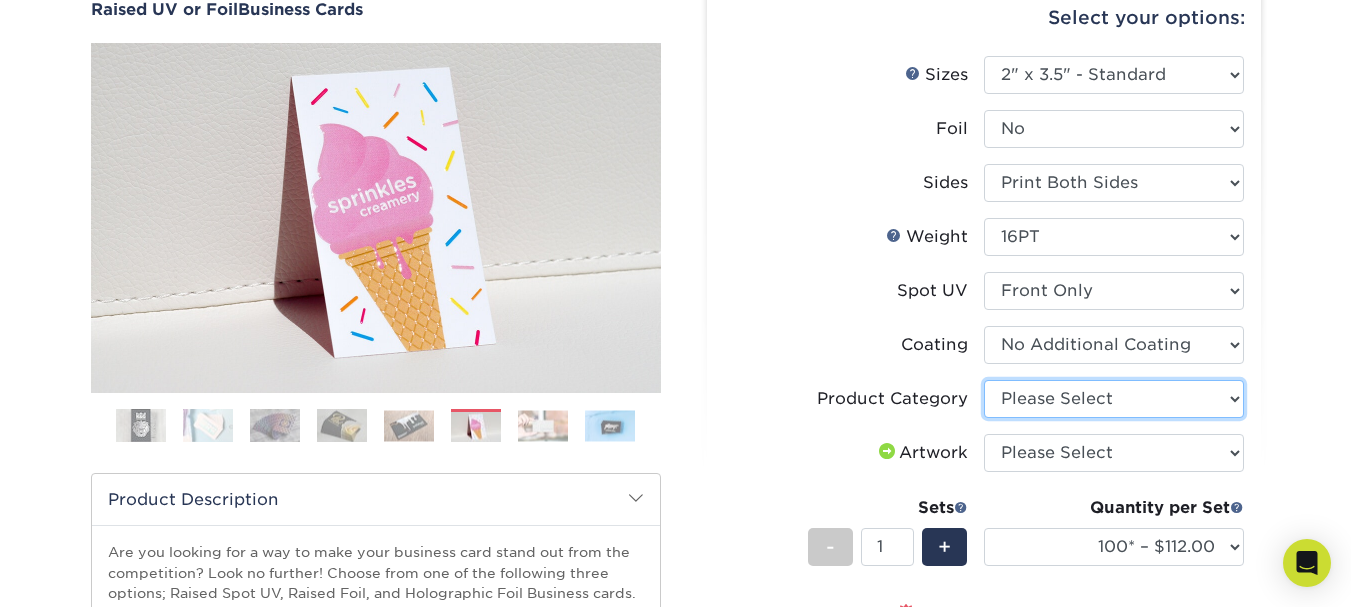 select on "3b5148f1-0588-4f88-a218-97bcfdce65c1" 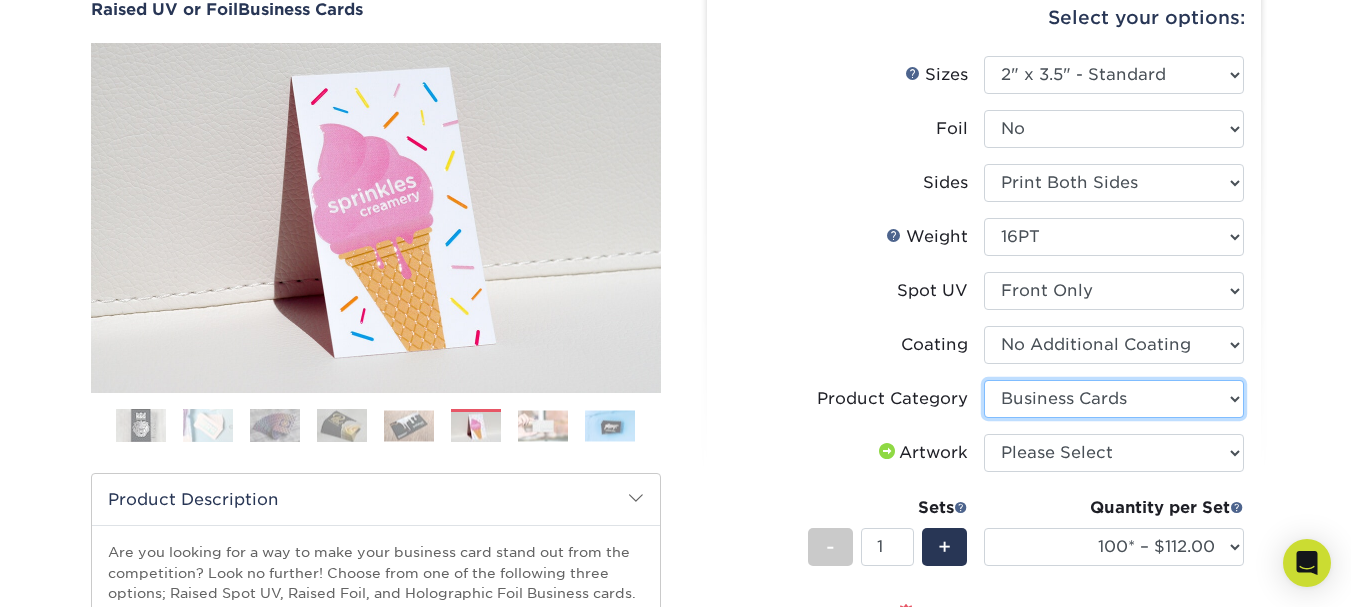click on "Please Select Business Cards" at bounding box center [1114, 399] 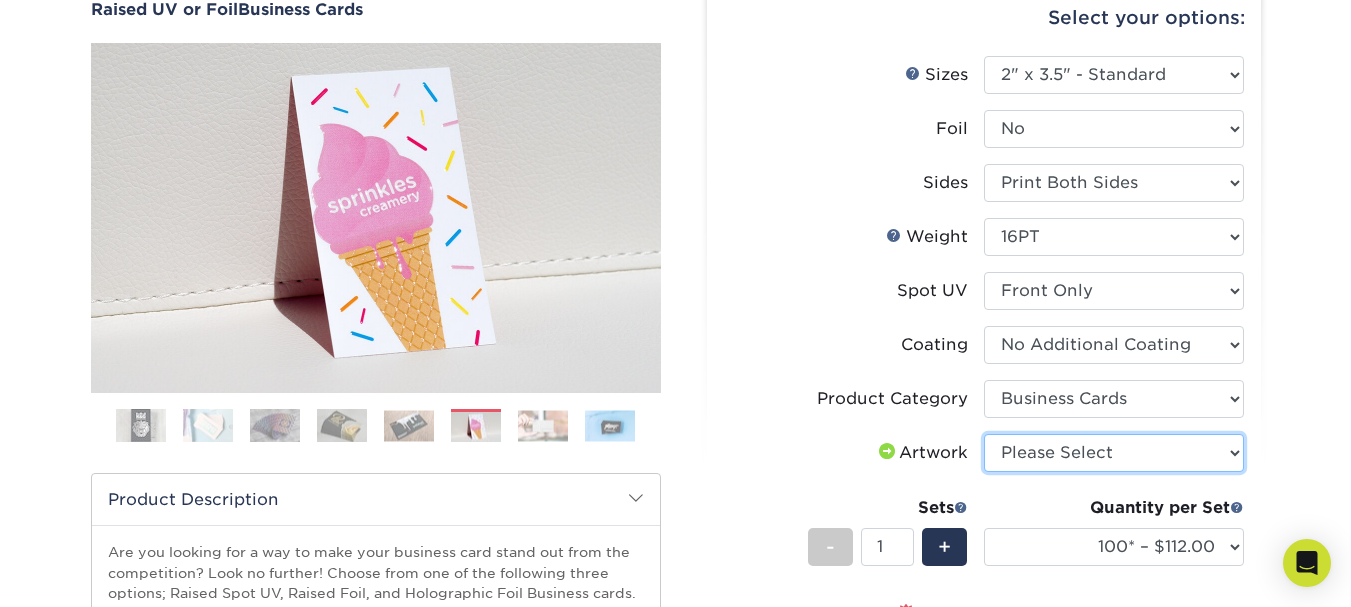 click on "Please Select I will upload files I need a design - $100" at bounding box center [1114, 453] 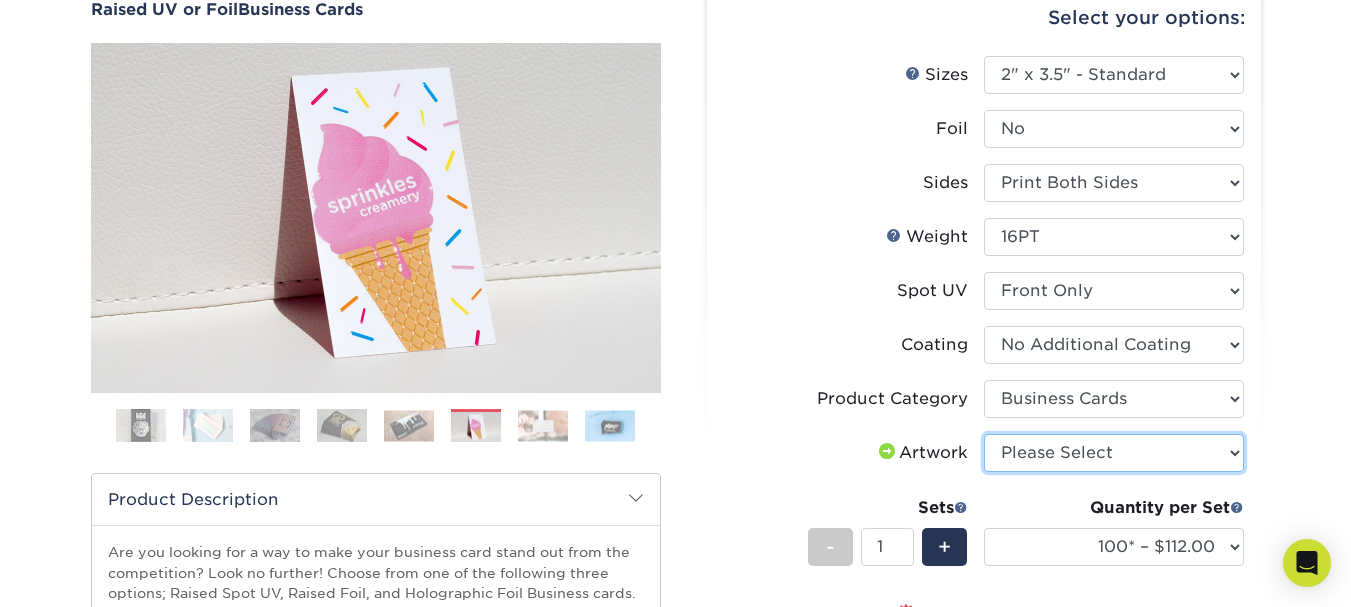 select on "upload" 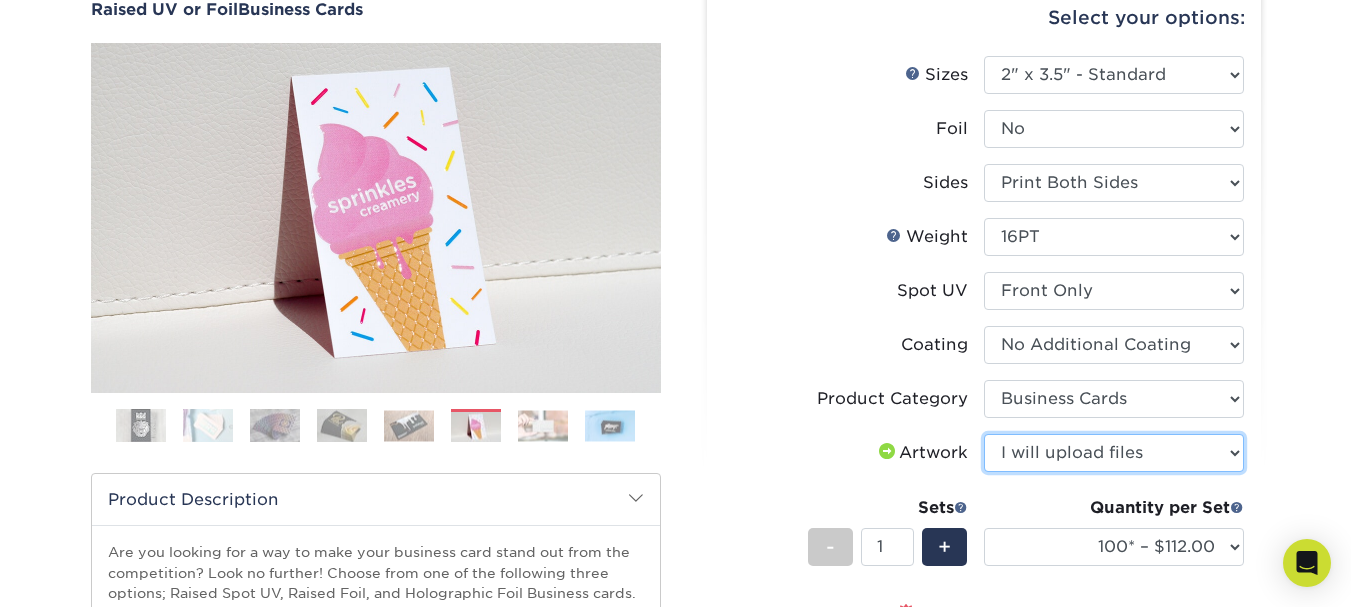click on "Please Select I will upload files I need a design - $100" at bounding box center [1114, 453] 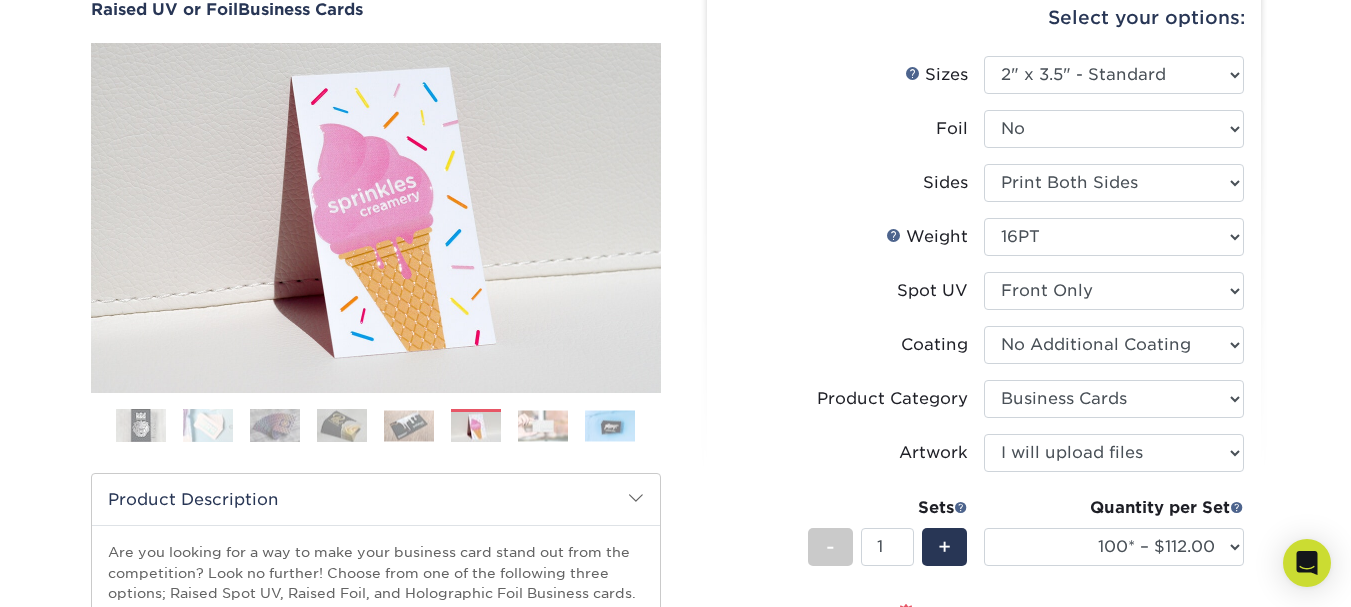 click on "Products
Business Cards
Raised UV or Foil  Business Cards
Previous Next" at bounding box center (675, 496) 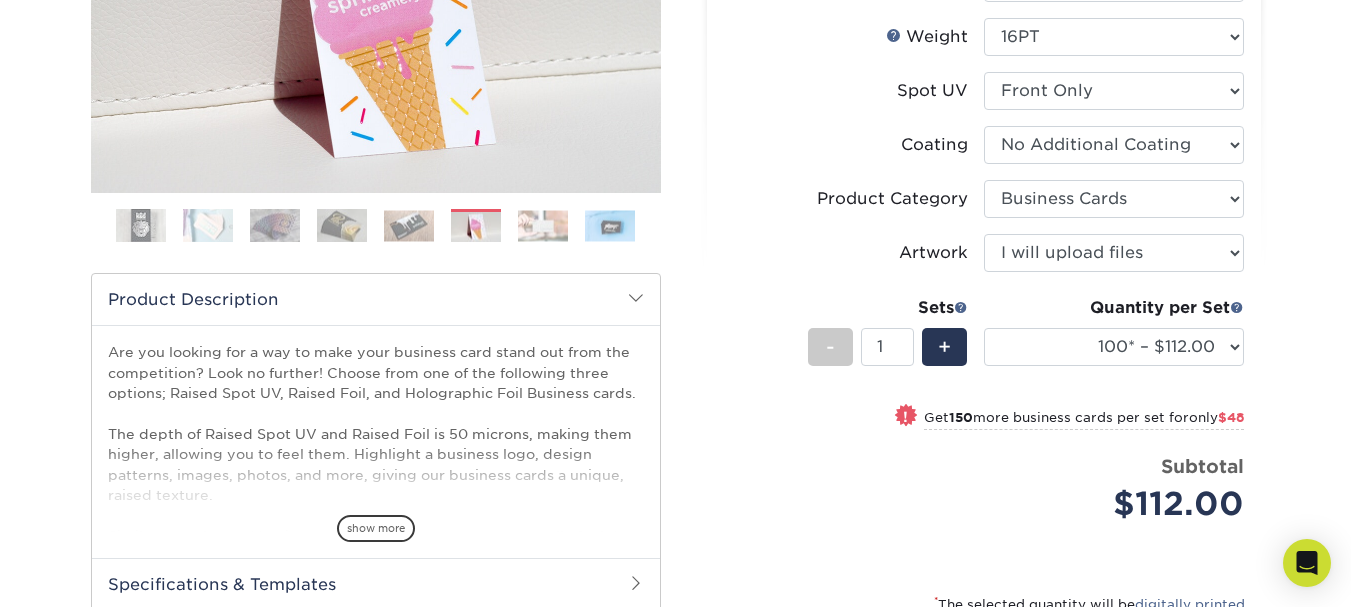 scroll, scrollTop: 600, scrollLeft: 0, axis: vertical 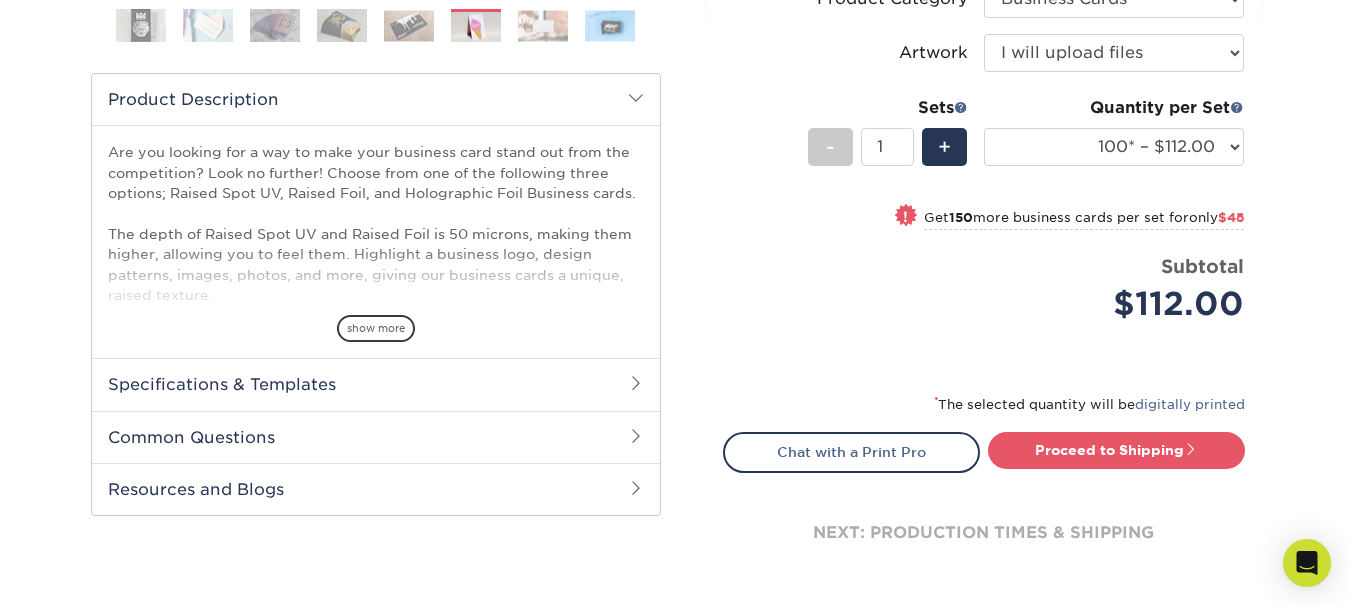 click on "only  $48" at bounding box center [1216, 217] 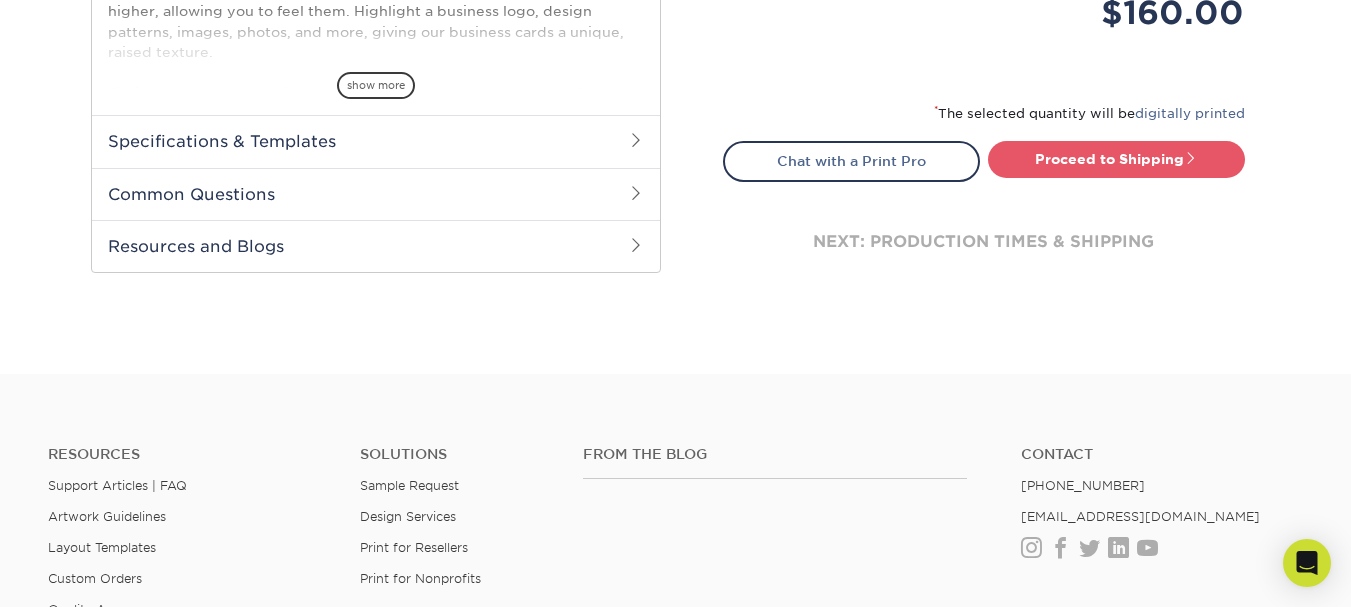 scroll, scrollTop: 849, scrollLeft: 0, axis: vertical 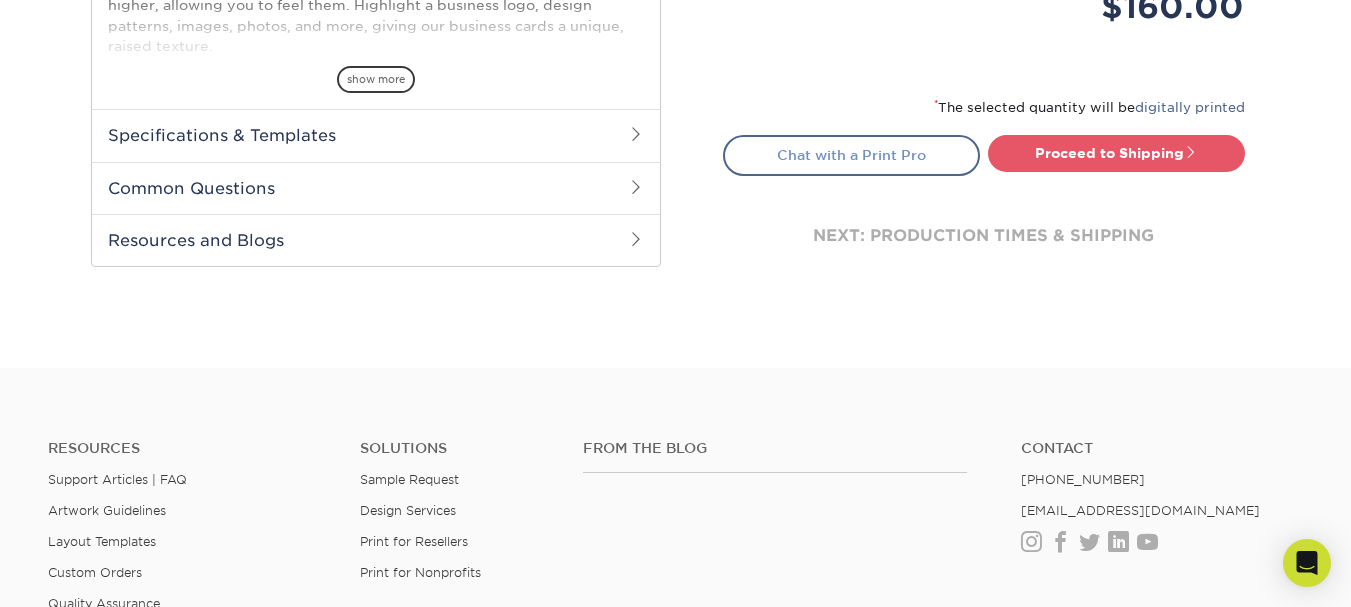 click on "Chat with a Print Pro" at bounding box center [851, 155] 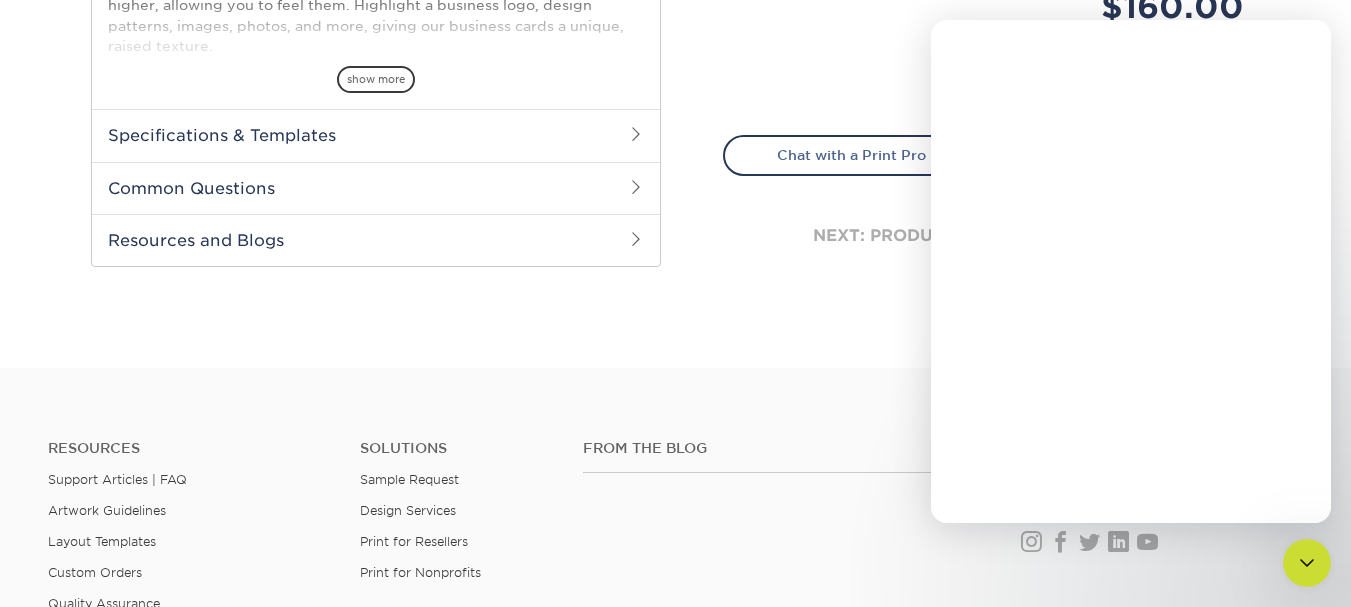 scroll, scrollTop: 0, scrollLeft: 0, axis: both 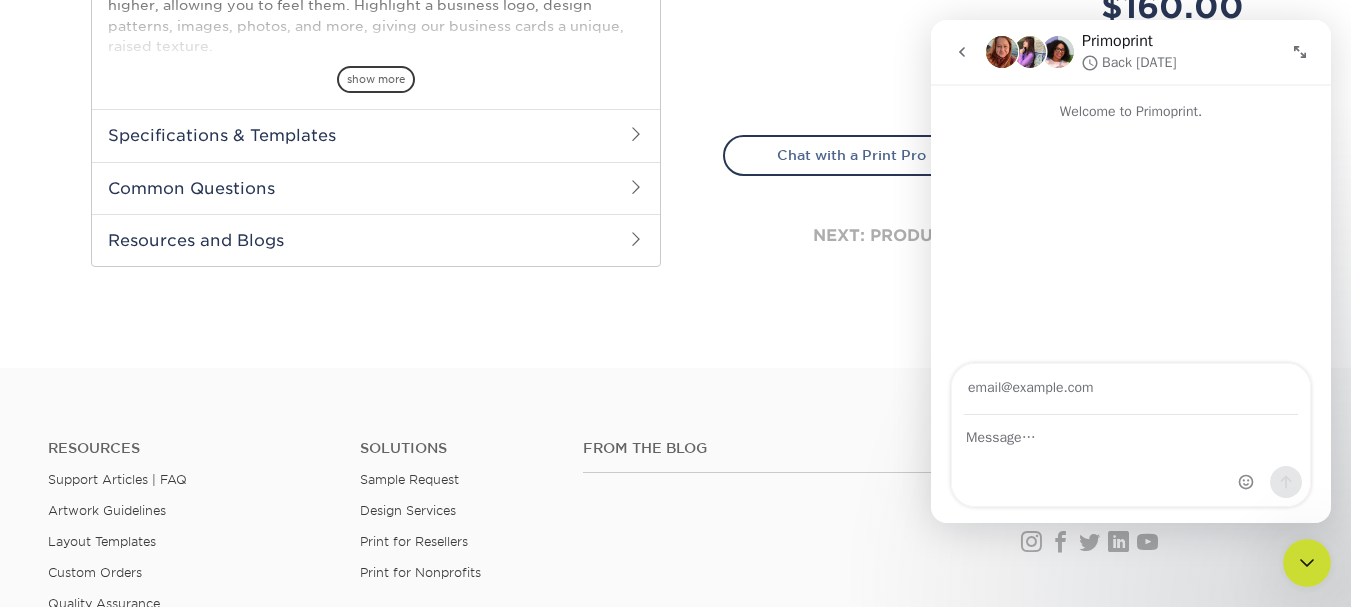 click at bounding box center (1131, 389) 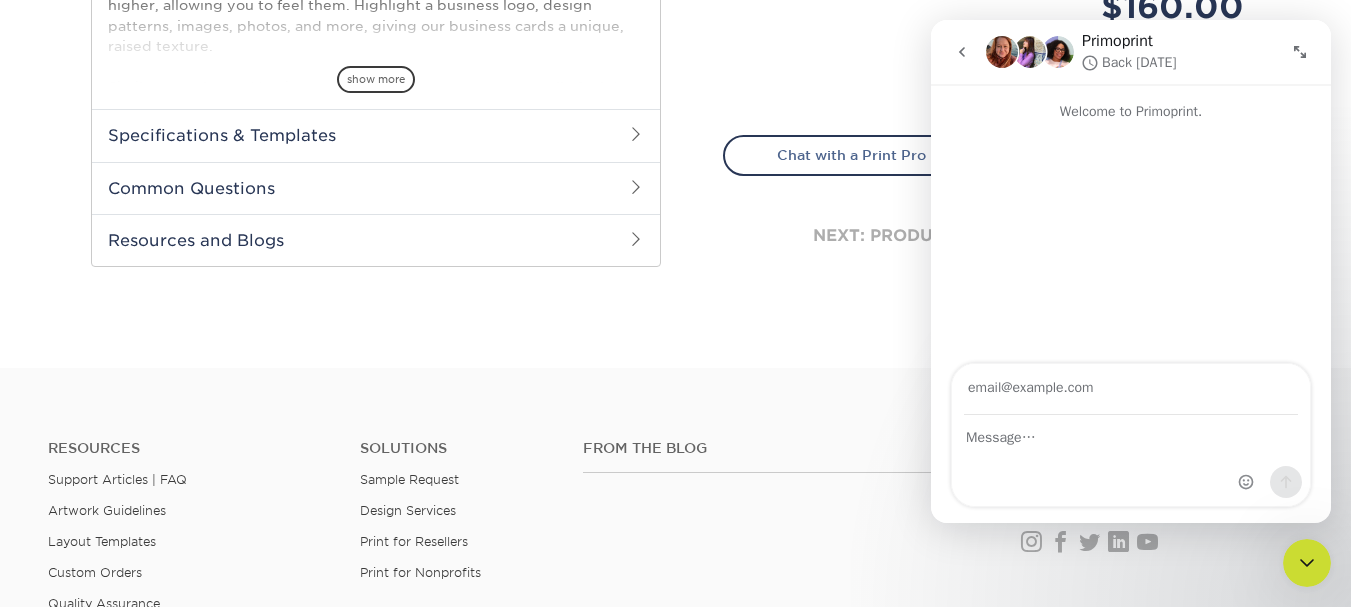 type on "jmanieri@woolseymorcom.com" 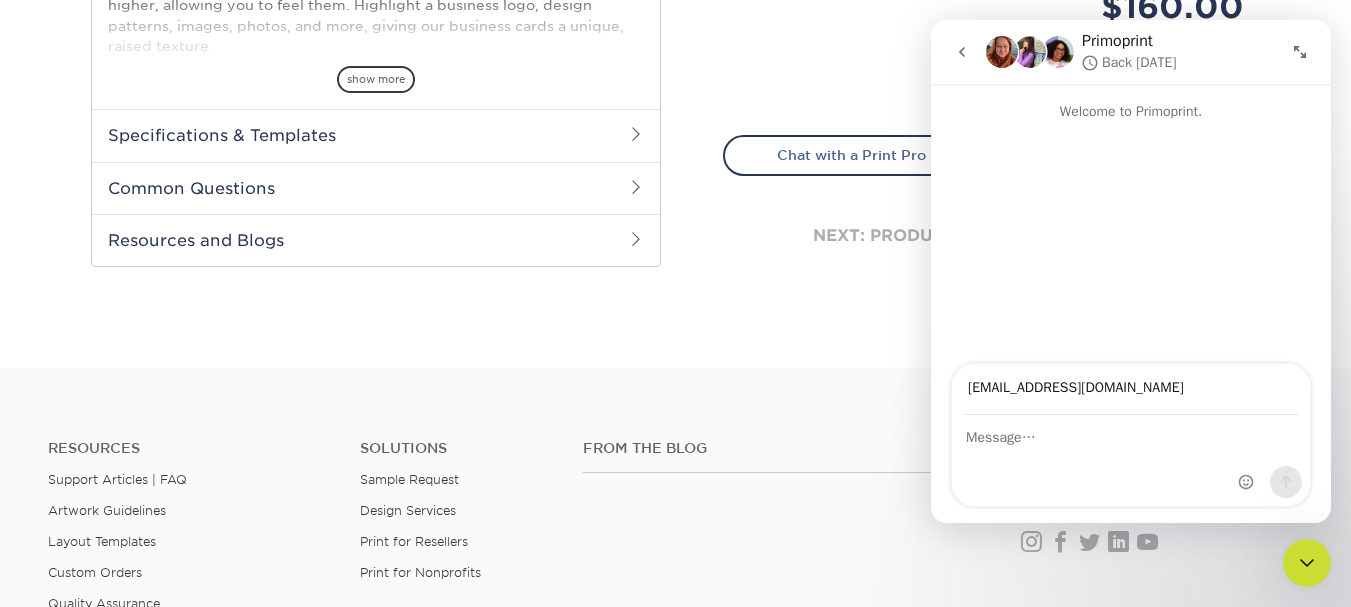 click at bounding box center [1131, 461] 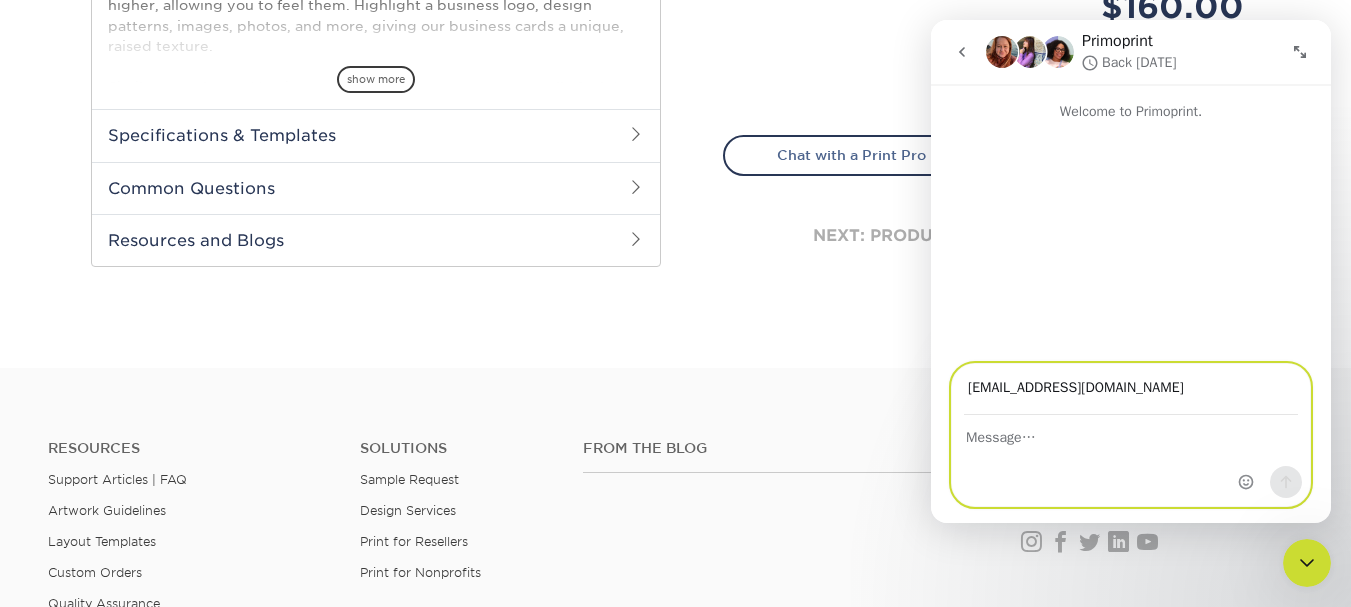 click at bounding box center [1131, 433] 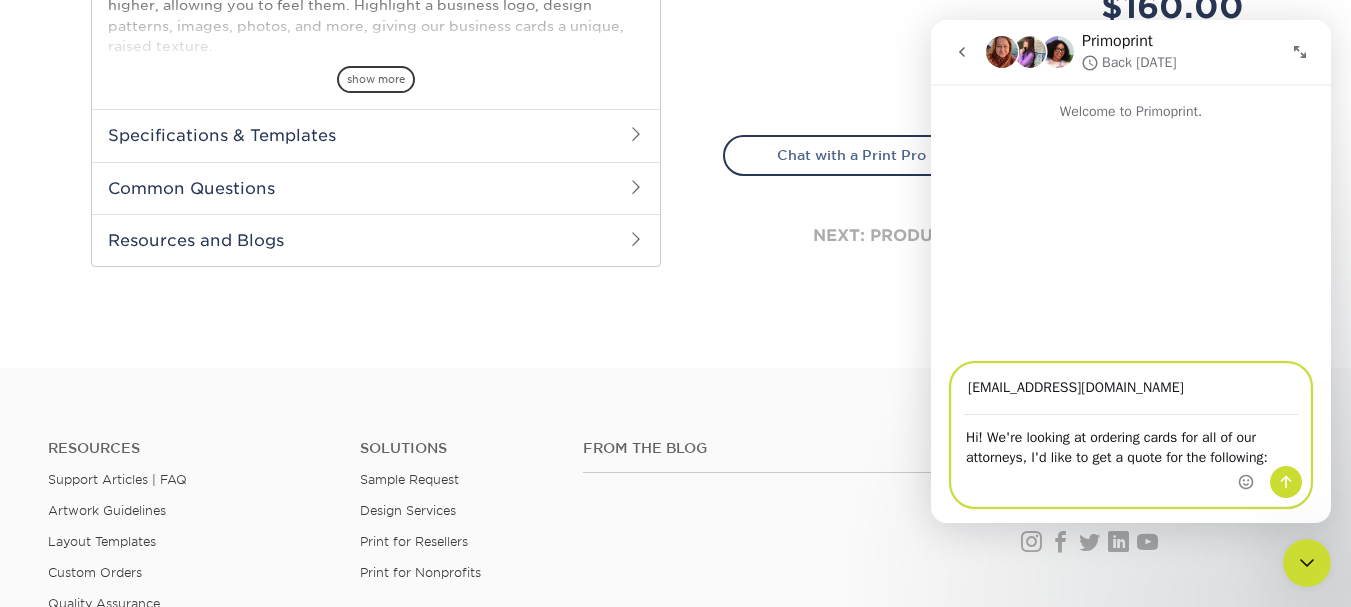 click on "Hi! We're looking at ordering cards for all of our attorneys, I'd like to get a quote for the following:" at bounding box center (1131, 443) 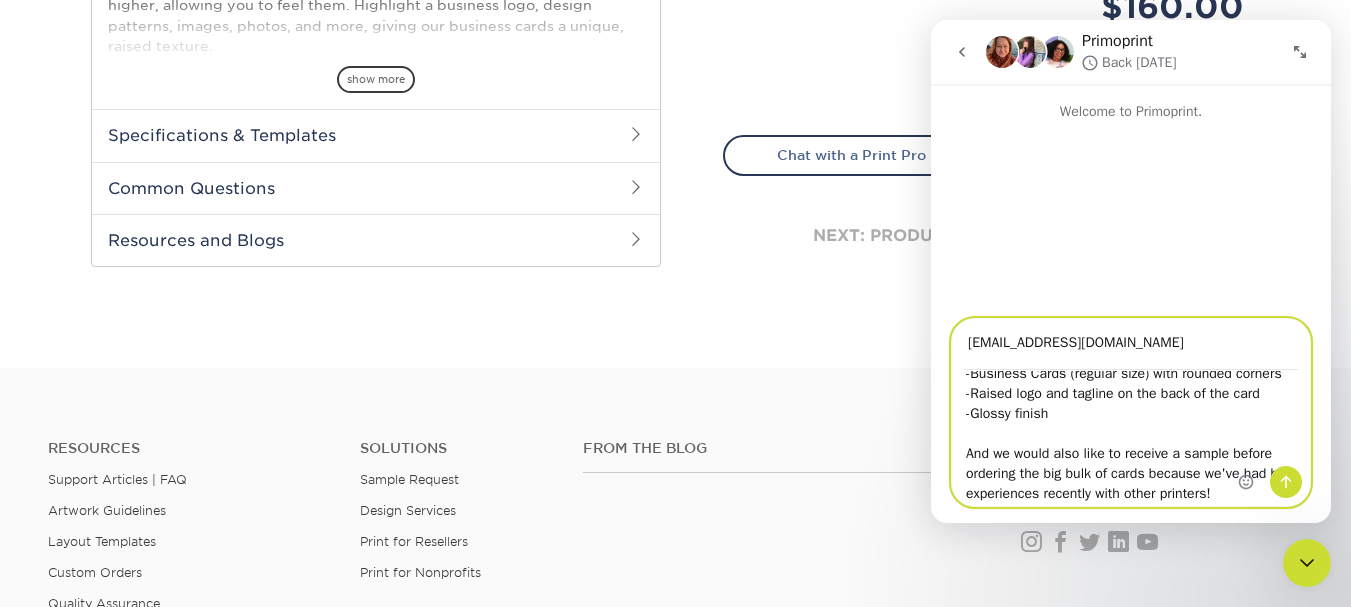 scroll, scrollTop: 0, scrollLeft: 0, axis: both 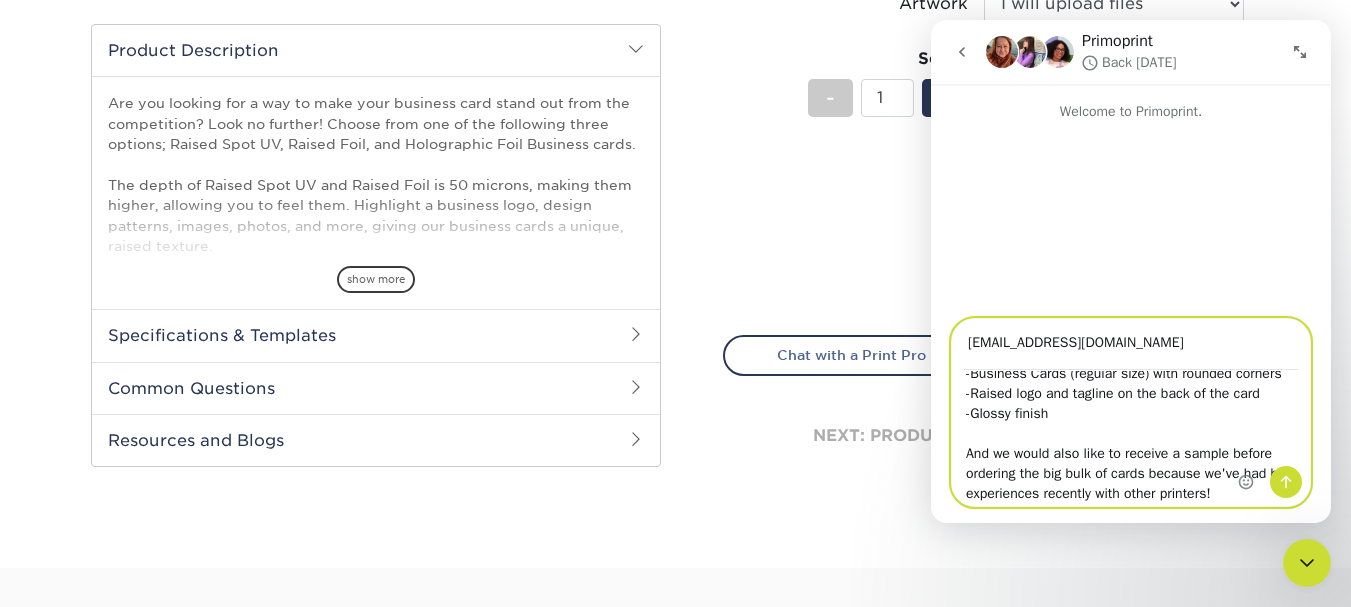 click on "Hi! We're looking at ordering business cards for all of our attorneys, I'd like to get a quote for the following:
-Business Cards (regular size) with rounded corners
-Raised logo and tagline on the back of the card
-Glossy finish
And we would also like to receive a sample before ordering the big bulk of cards because we've had bad experiences recently with other printers!" at bounding box center (1131, 438) 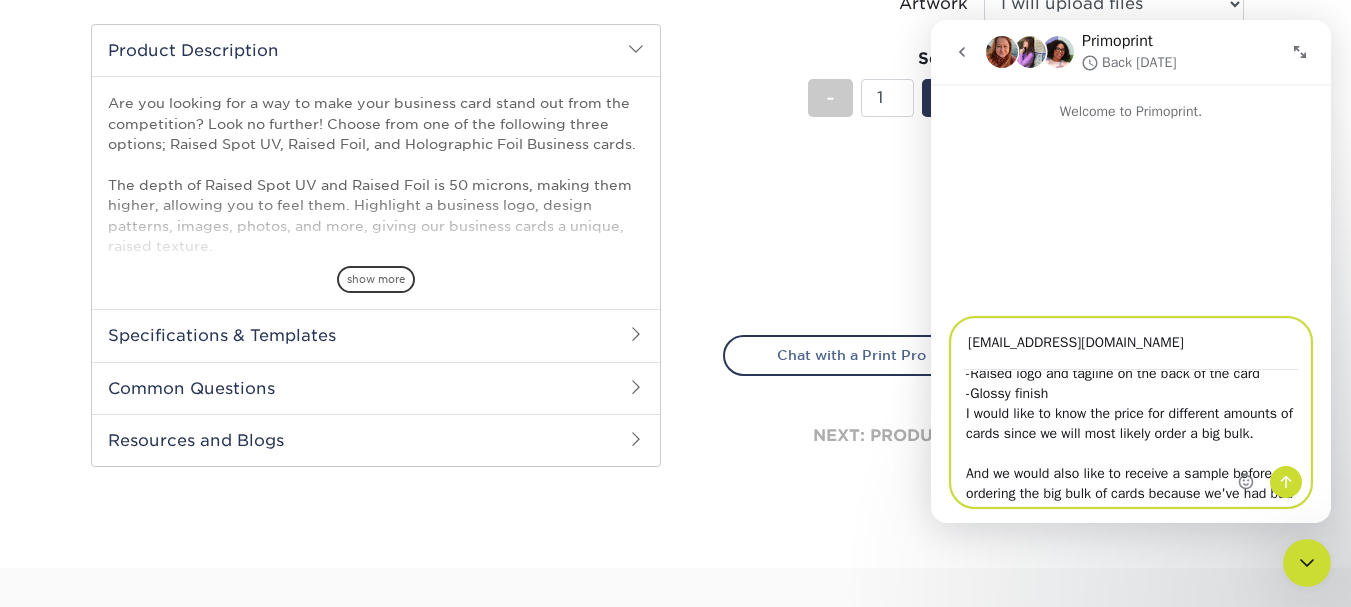 scroll, scrollTop: 119, scrollLeft: 0, axis: vertical 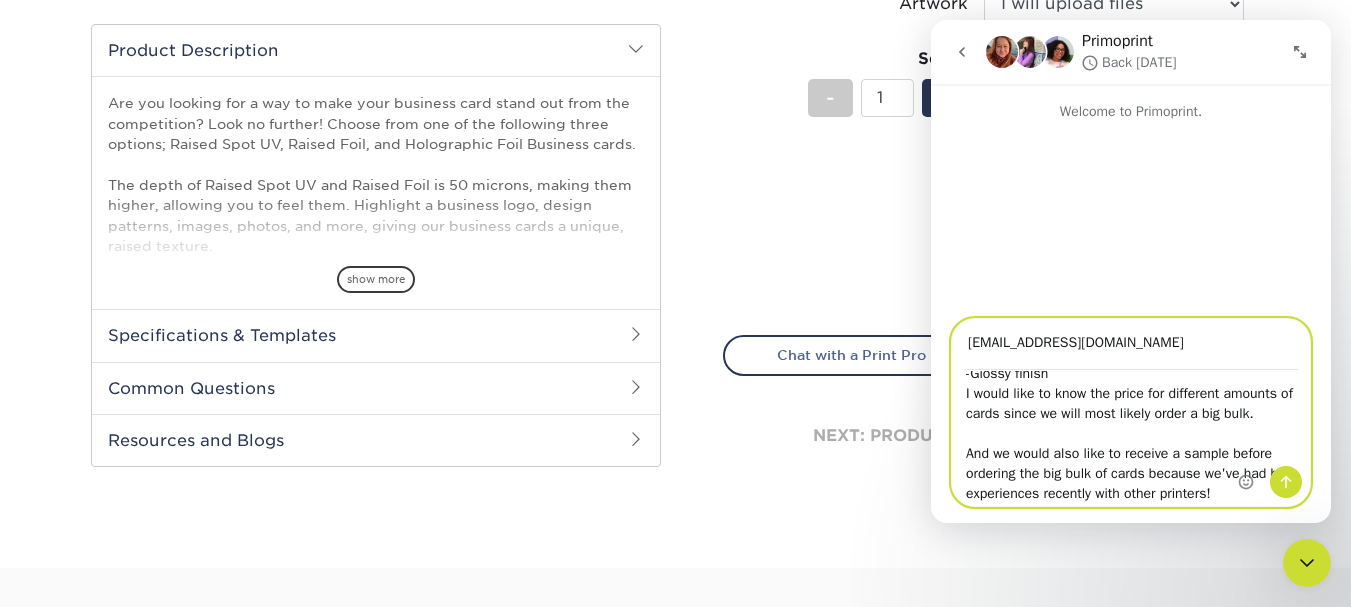 type on "Hi! We're looking at ordering business cards for all of our attorneys, I'd like to get a quote for the following:
-Business Cards (regular size) with rounded corners
-Raised logo and tagline on the back of the card
-Glossy finish
I would like to know the price for different amounts of cards since we will most likely order a big bulk.
And we would also like to receive a sample before ordering the big bulk of cards because we've had bad experiences recently with other printers!" 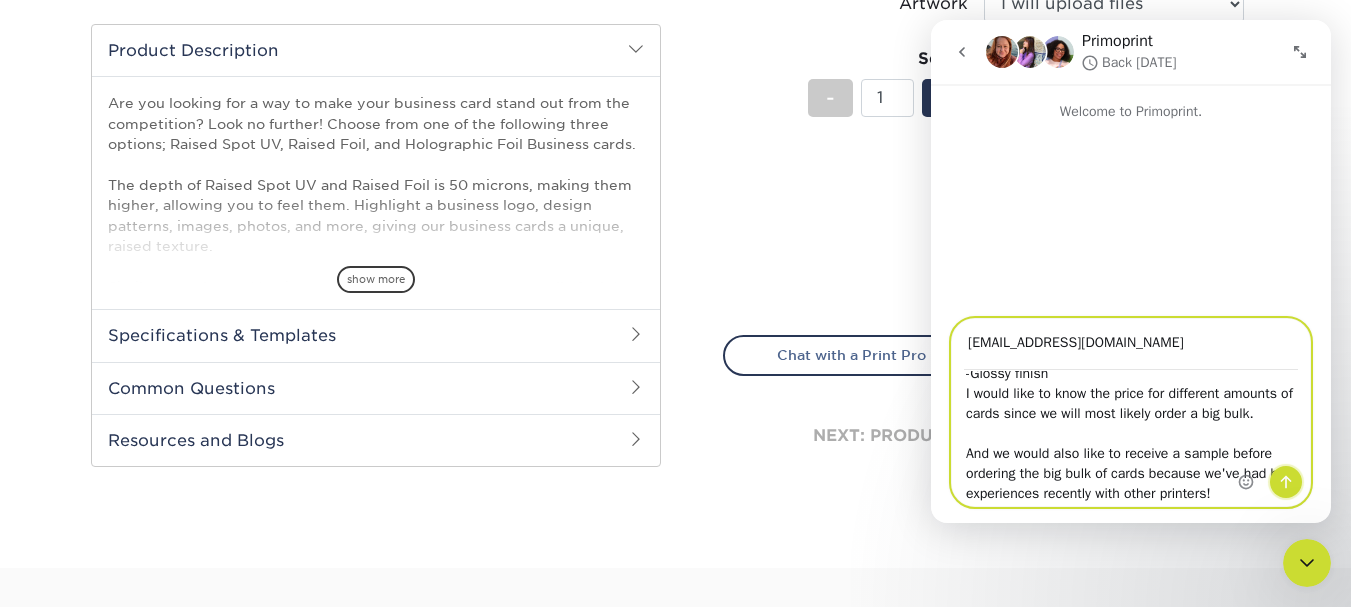 click at bounding box center [1286, 482] 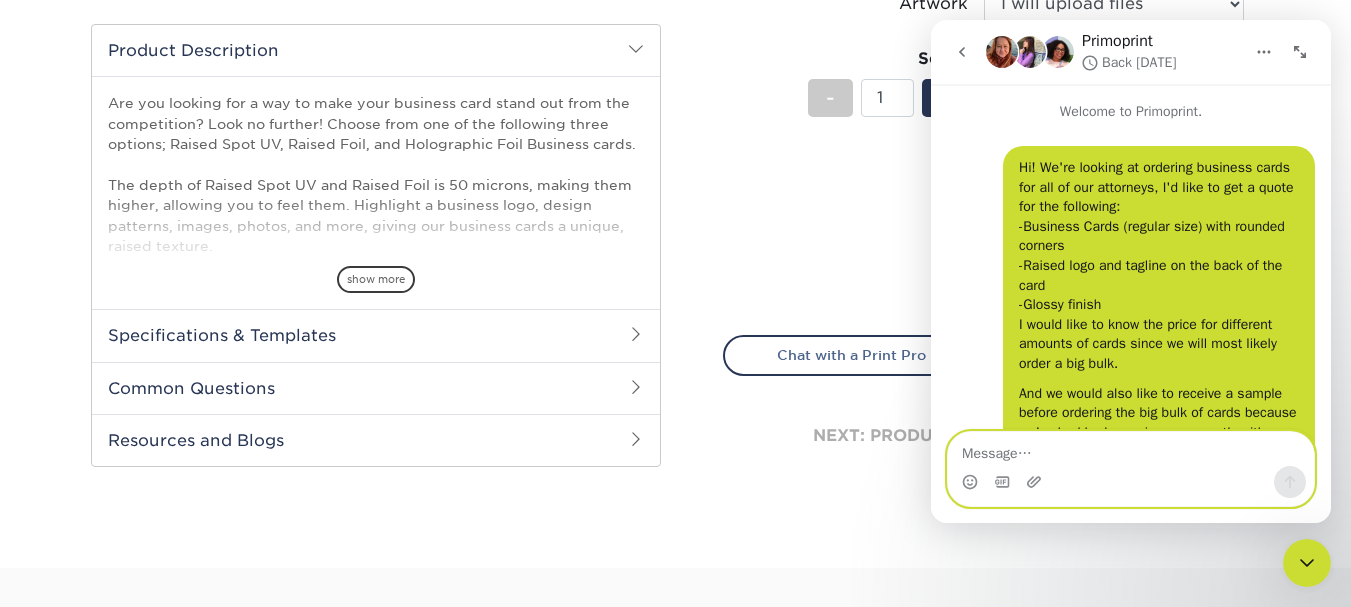 scroll, scrollTop: 268, scrollLeft: 0, axis: vertical 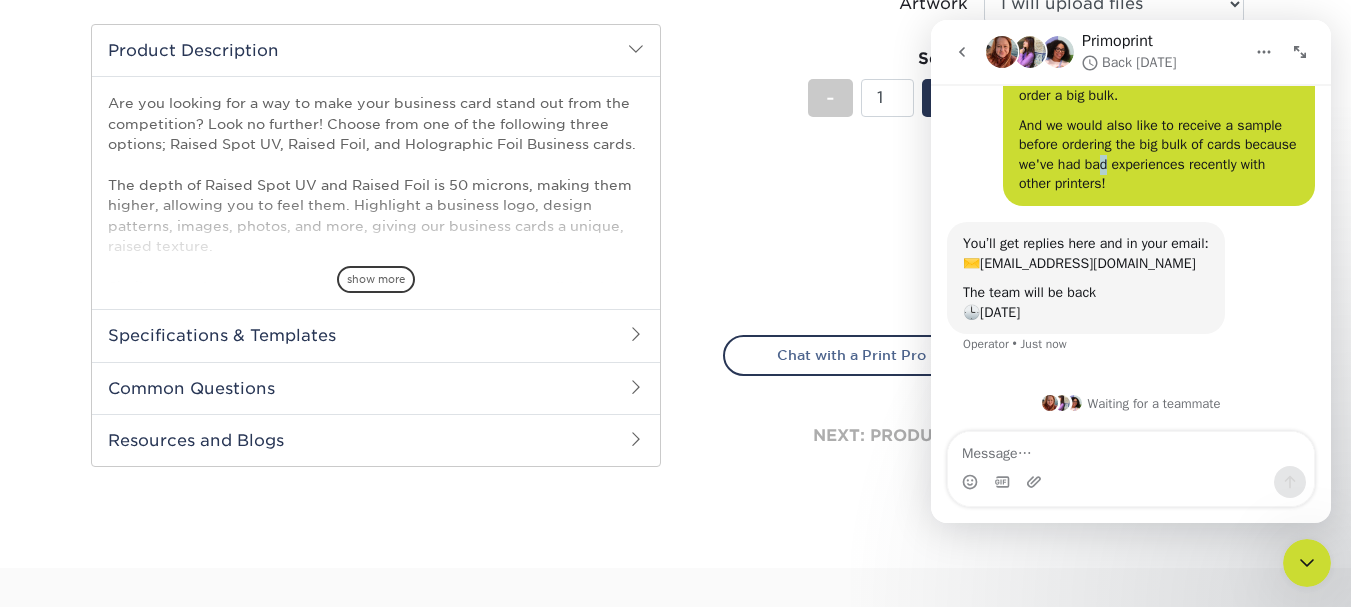 click on "And we would also like to receive a sample before ordering the big bulk of cards because we've had bad experiences recently with other printers!" at bounding box center (1159, 155) 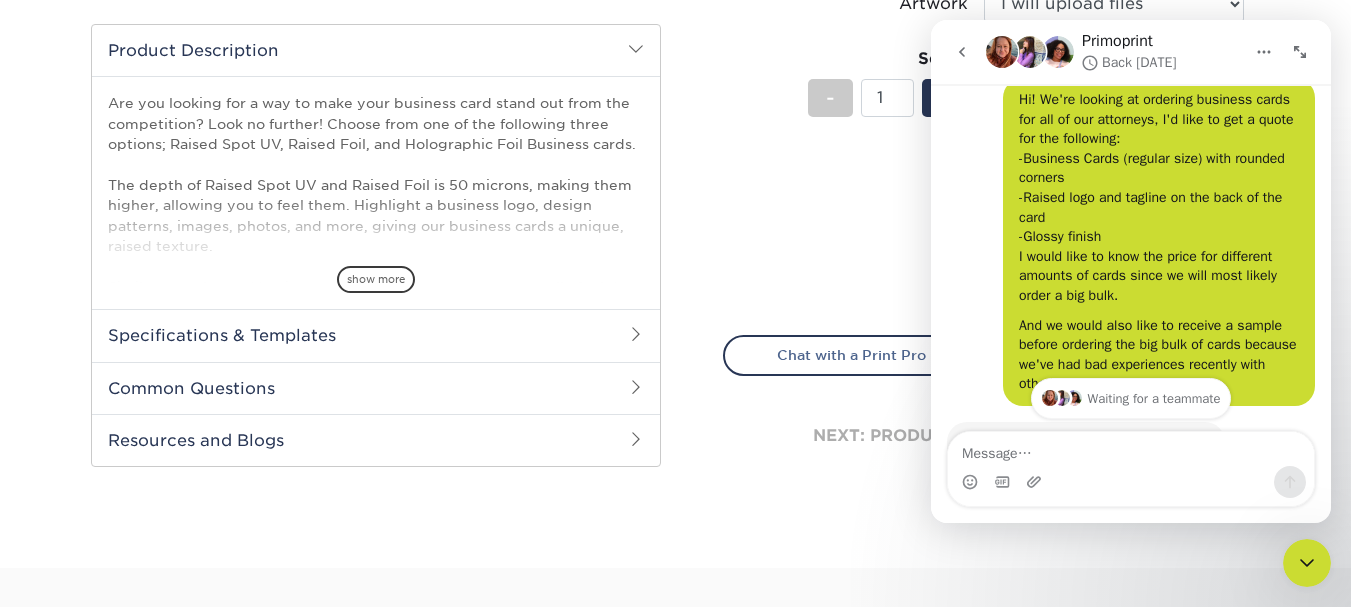 click on "And we would also like to receive a sample before ordering the big bulk of cards because we've had bad experiences recently with other printers!" at bounding box center [1159, 355] 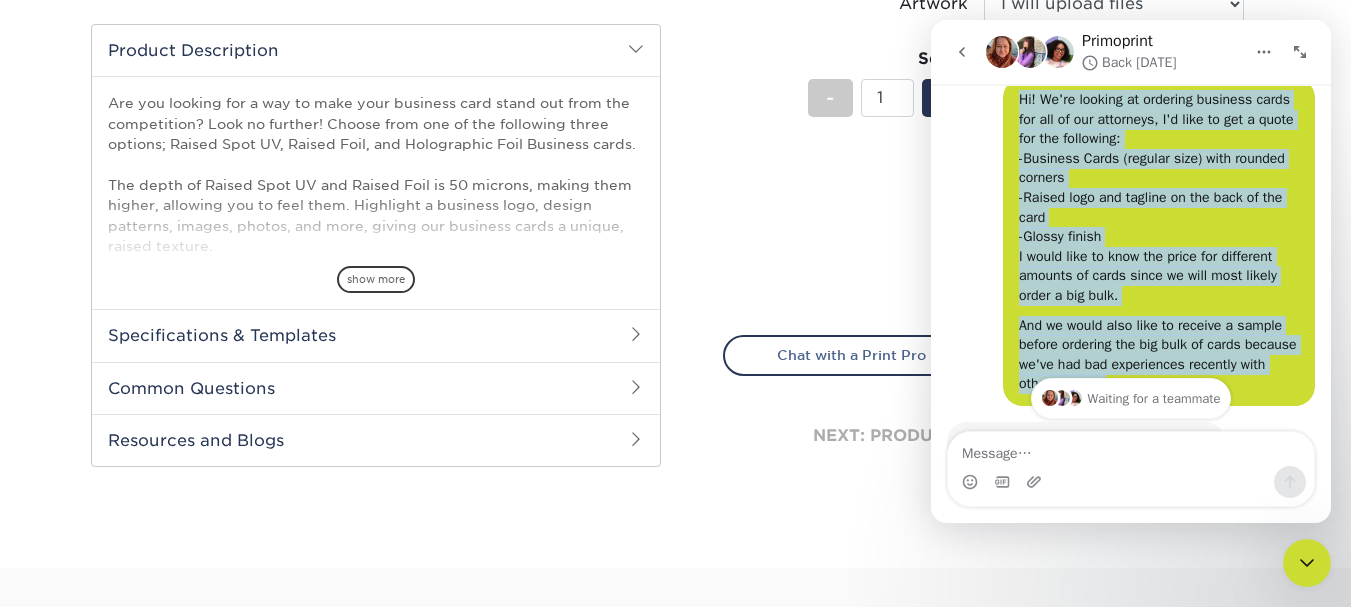 scroll, scrollTop: 0, scrollLeft: 0, axis: both 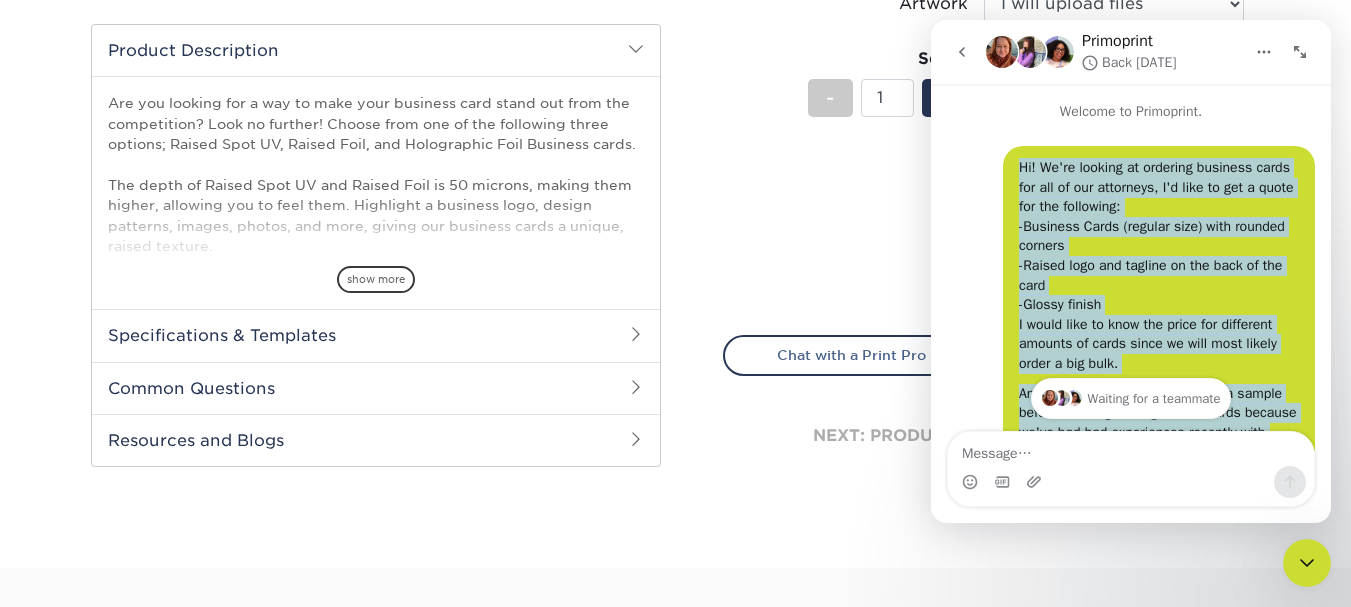 drag, startPoint x: 1130, startPoint y: 171, endPoint x: 1009, endPoint y: 155, distance: 122.05327 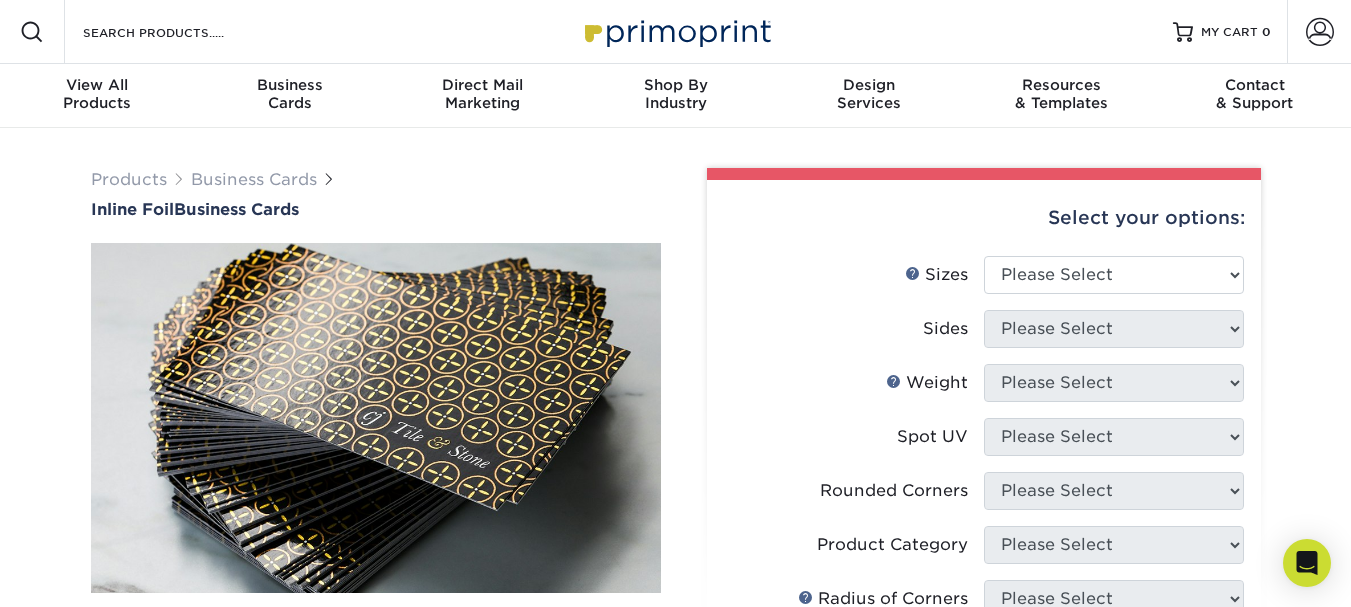 scroll, scrollTop: 0, scrollLeft: 0, axis: both 